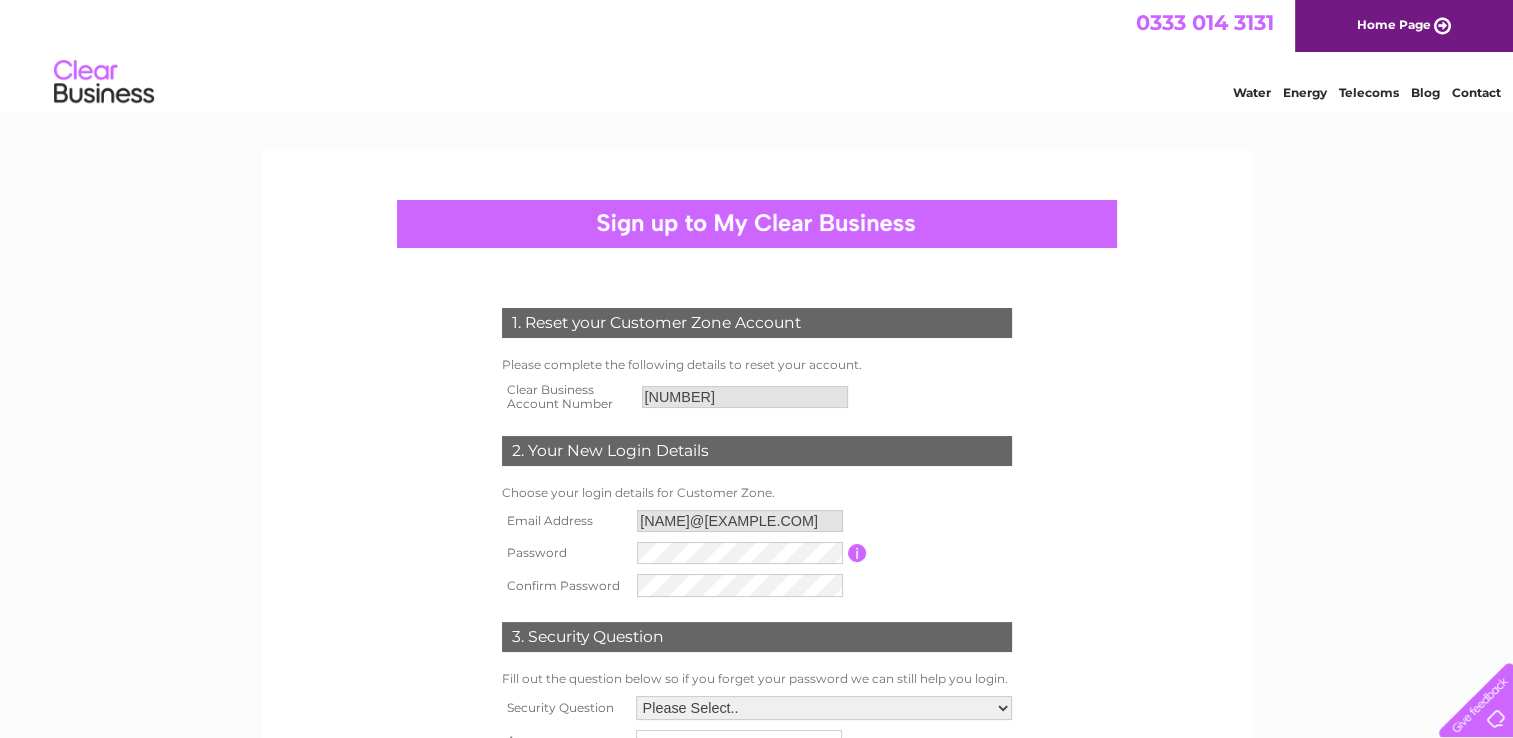 scroll, scrollTop: 0, scrollLeft: 0, axis: both 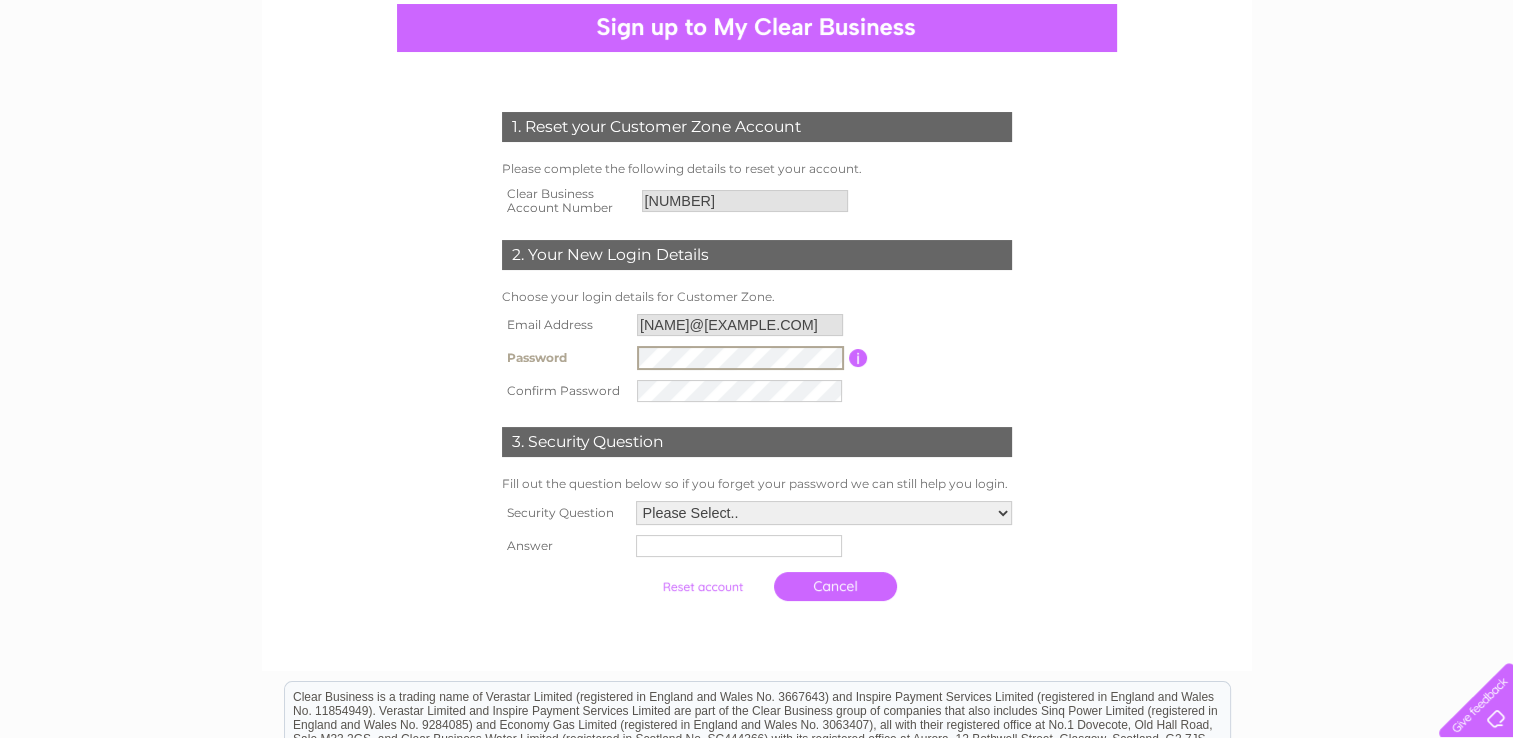 click on "Please Select..
In what town or city was your first job?
In what town or city did you meet your spouse/partner?
In what town or city did your mother and father meet?
What street did you live on as a child?
What was the name of your first pet?
Who was your childhood hero?" at bounding box center [824, 513] 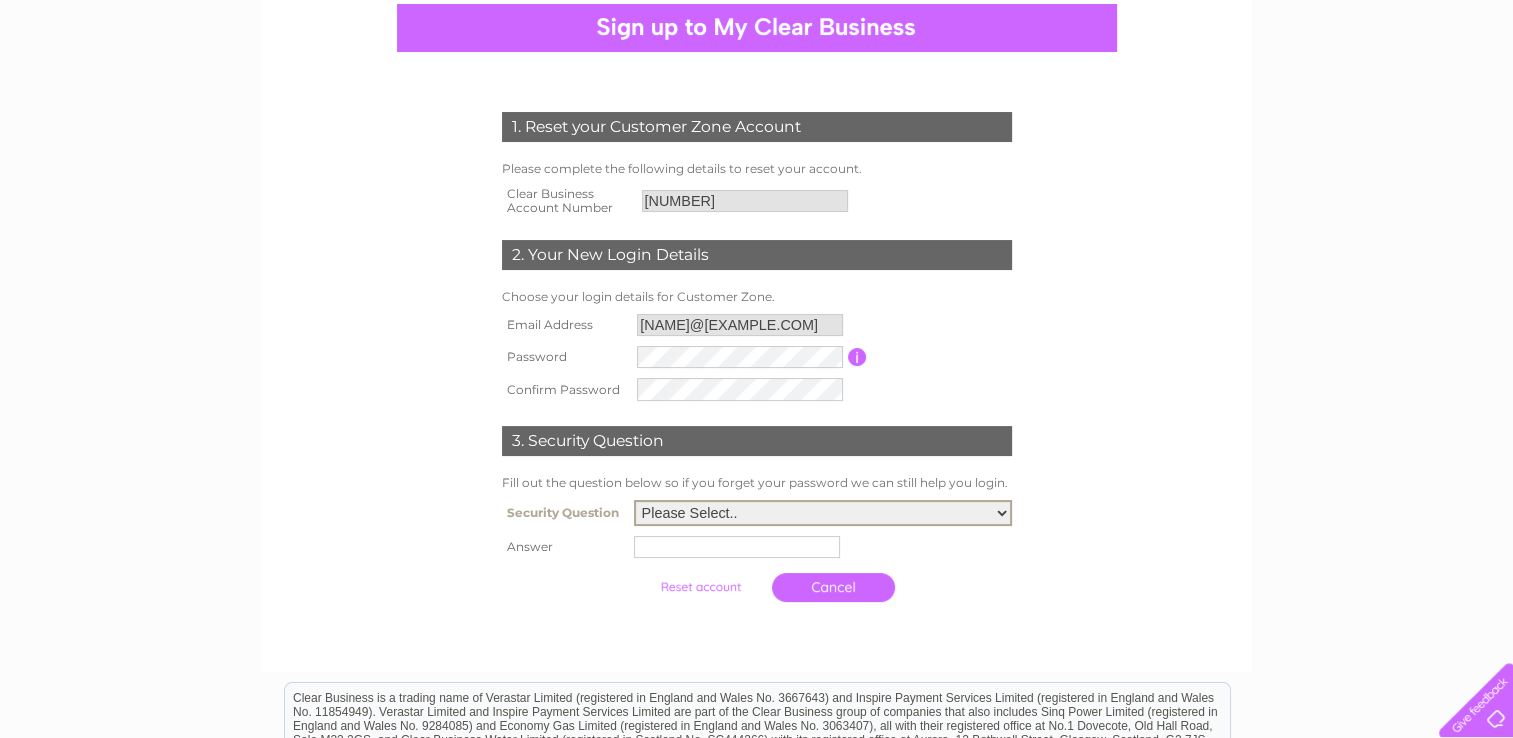 select on "1" 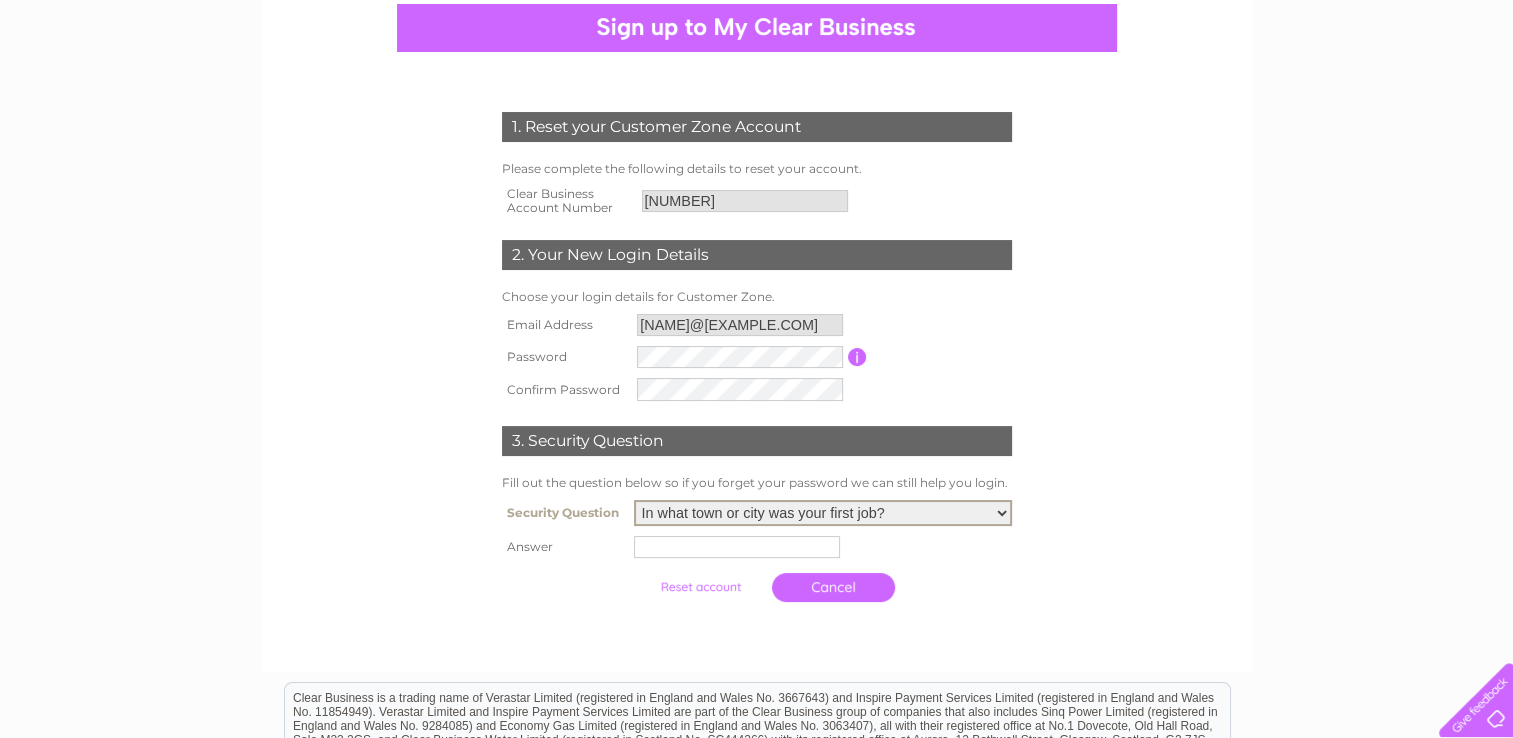 click at bounding box center [737, 547] 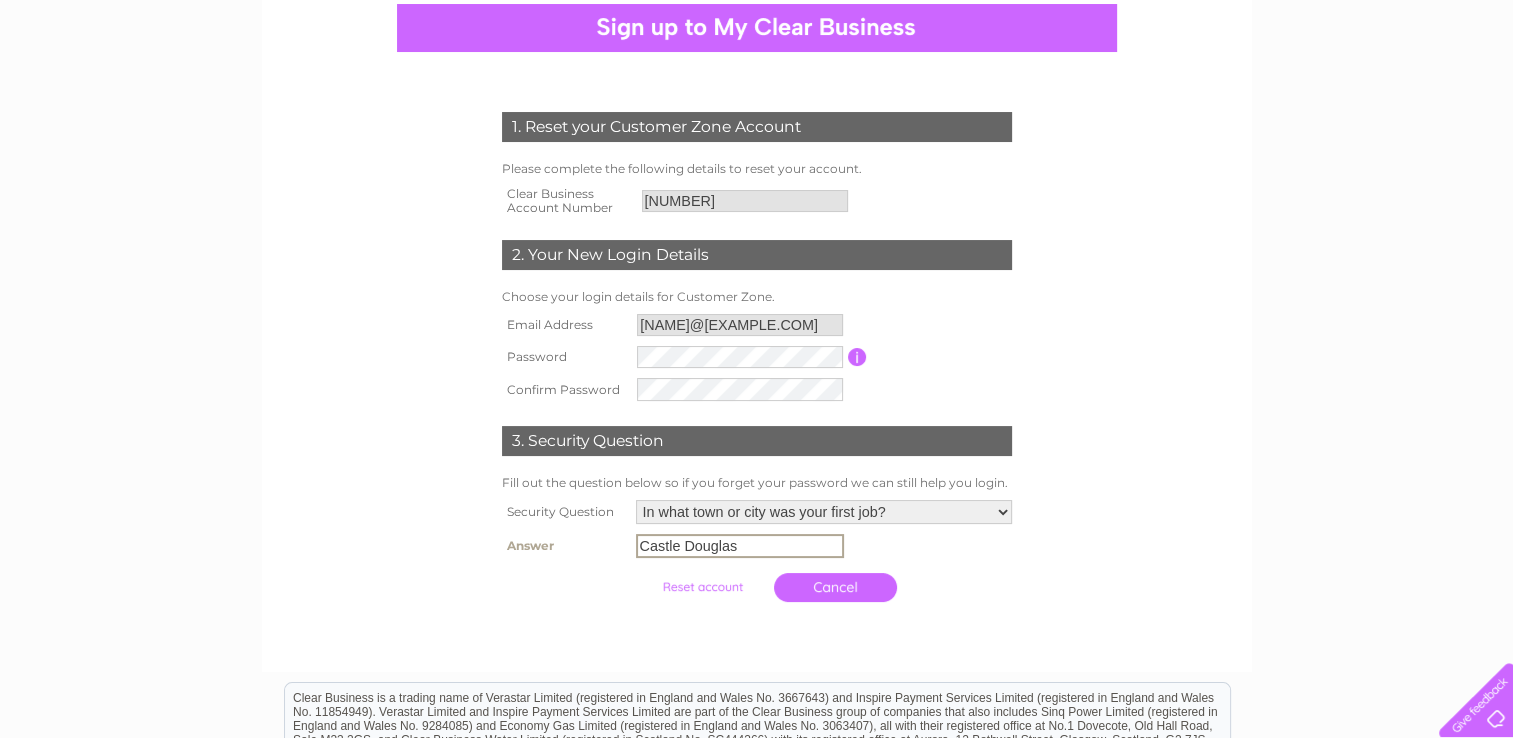 type on "Castle Douglas" 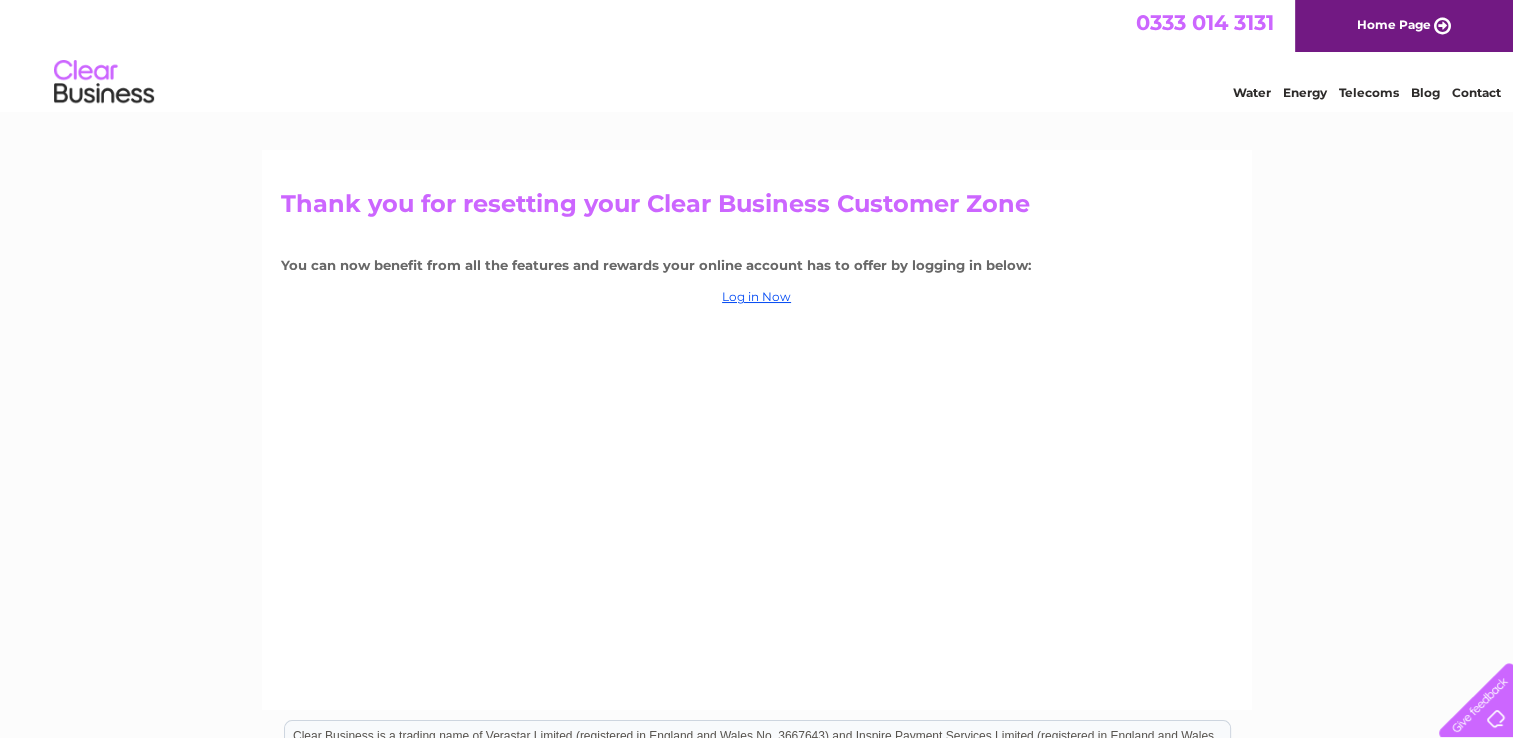 scroll, scrollTop: 0, scrollLeft: 0, axis: both 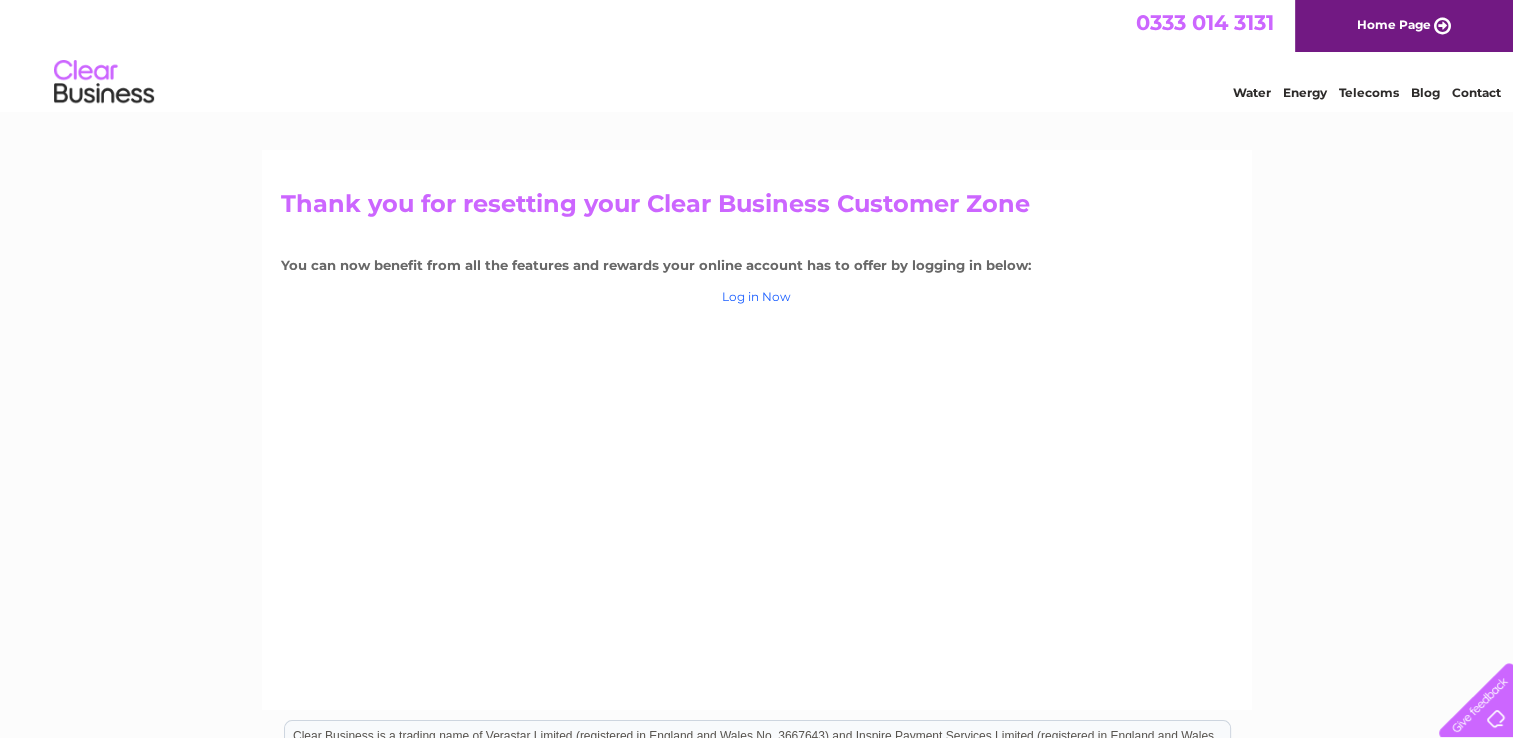 click on "Log in Now" at bounding box center (756, 296) 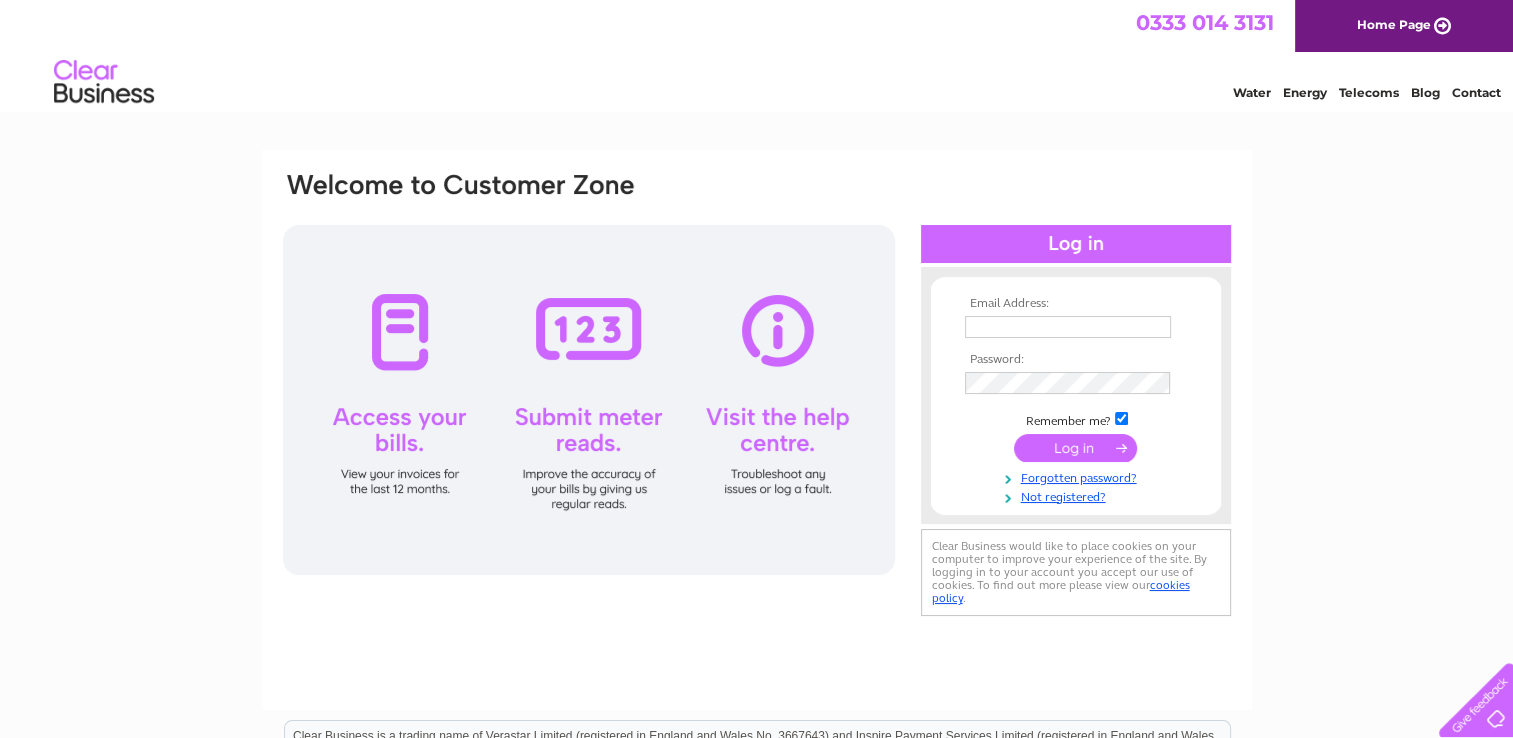 scroll, scrollTop: 0, scrollLeft: 0, axis: both 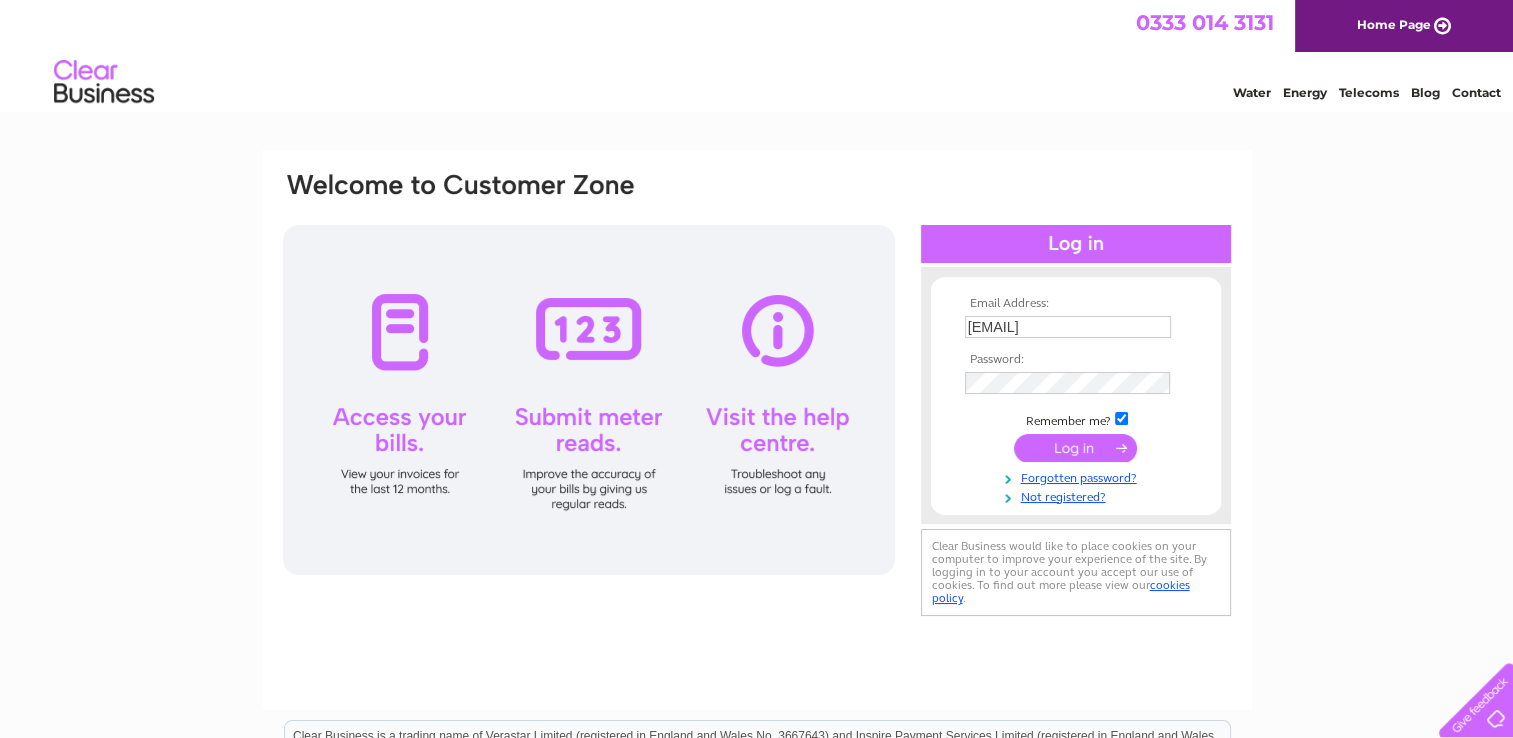 click at bounding box center [1075, 448] 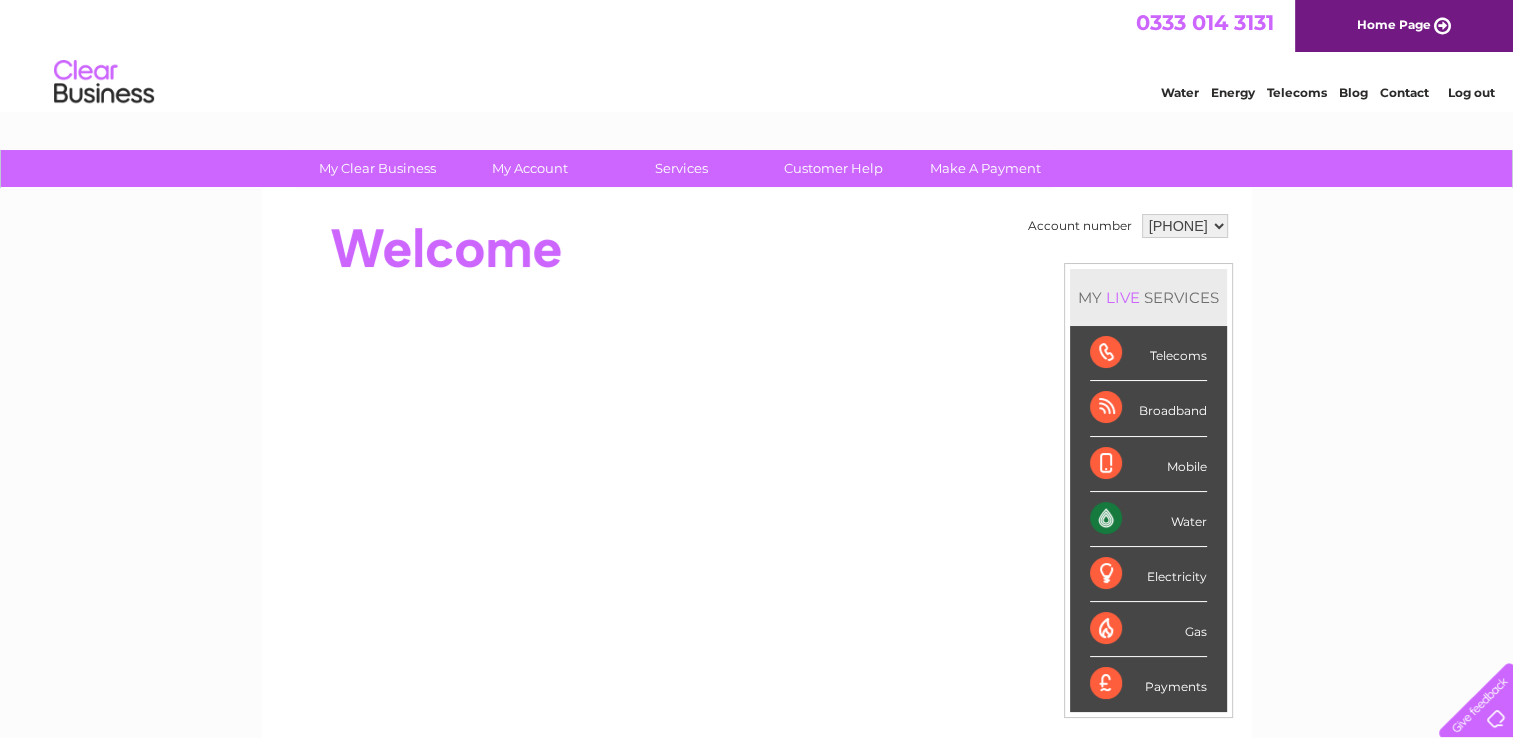 scroll, scrollTop: 0, scrollLeft: 0, axis: both 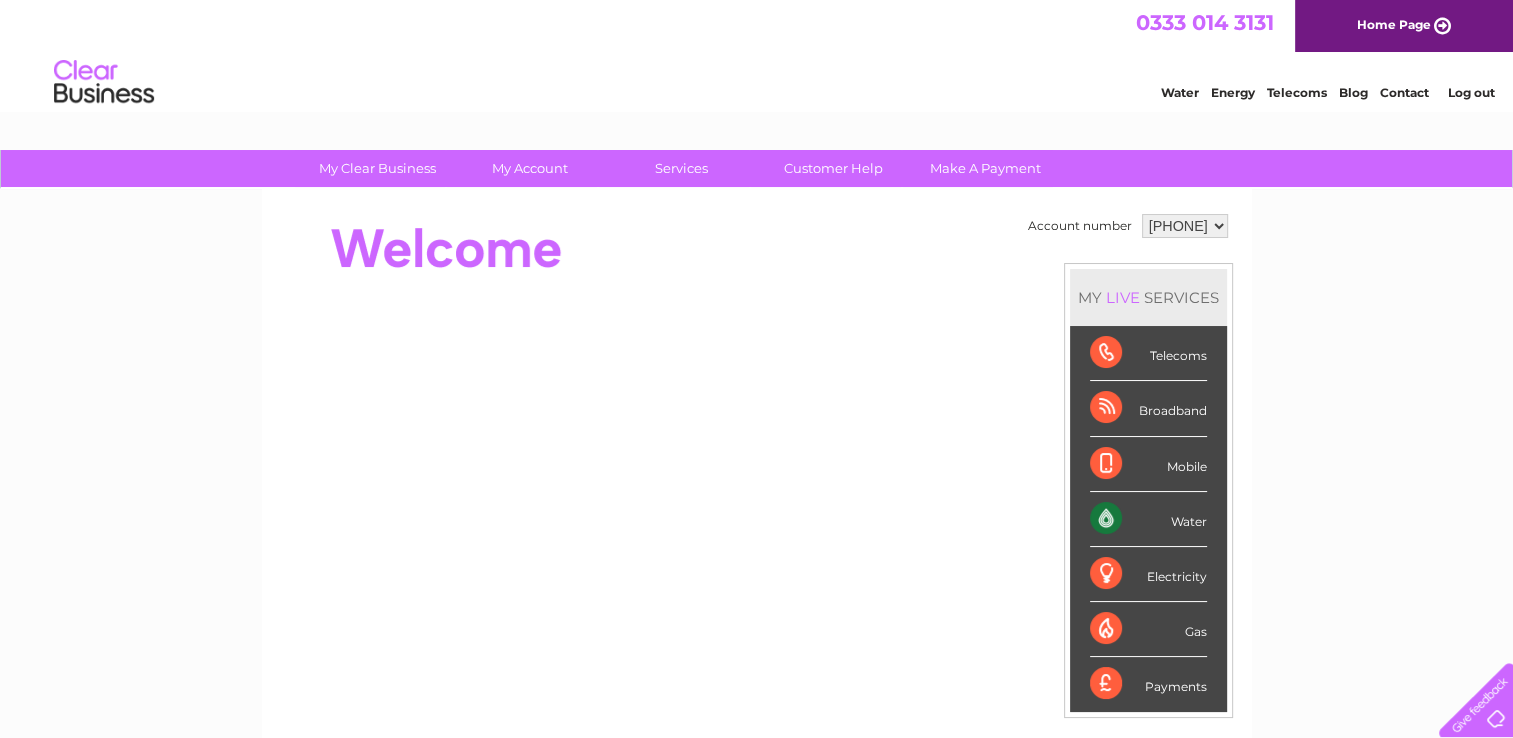 click on "Water" at bounding box center [1148, 519] 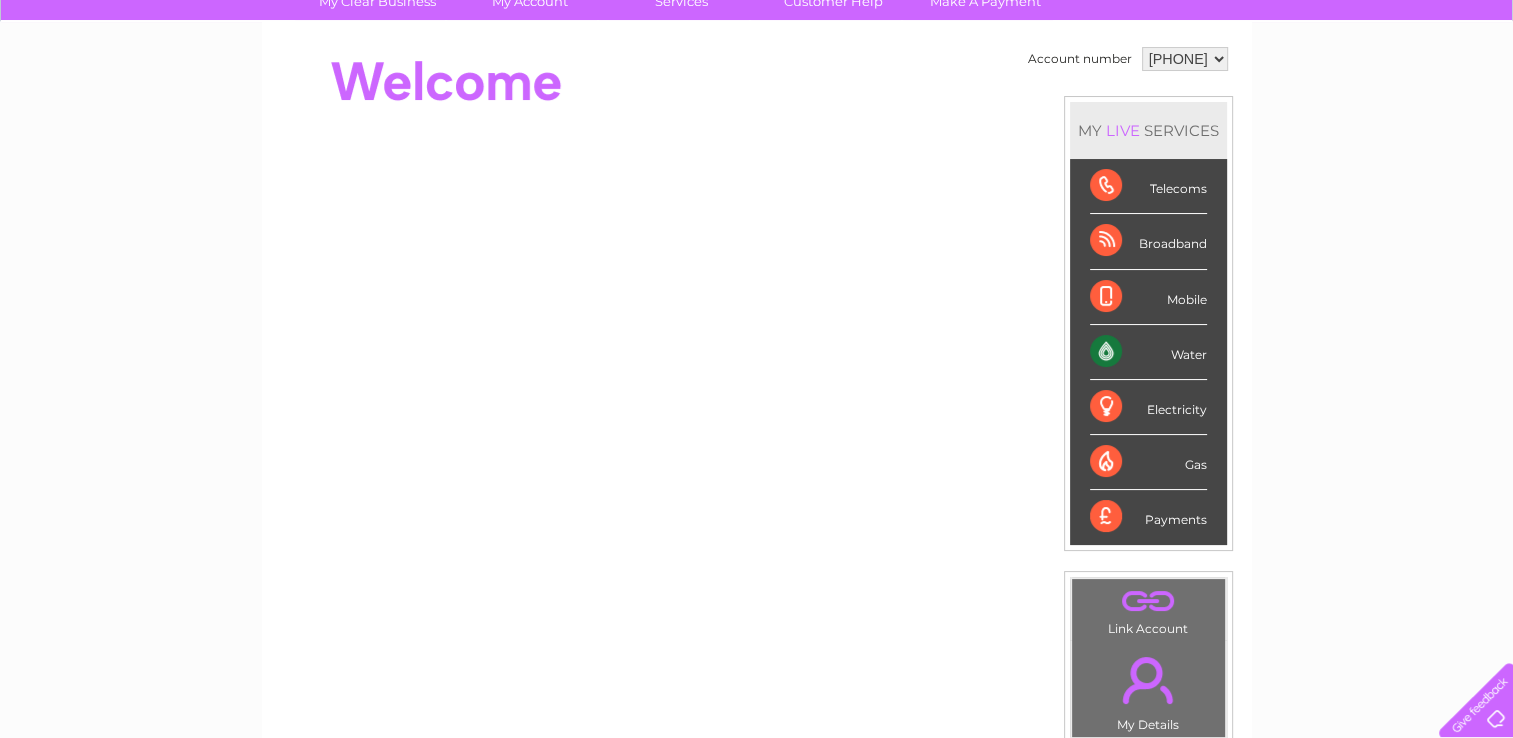 scroll, scrollTop: 166, scrollLeft: 0, axis: vertical 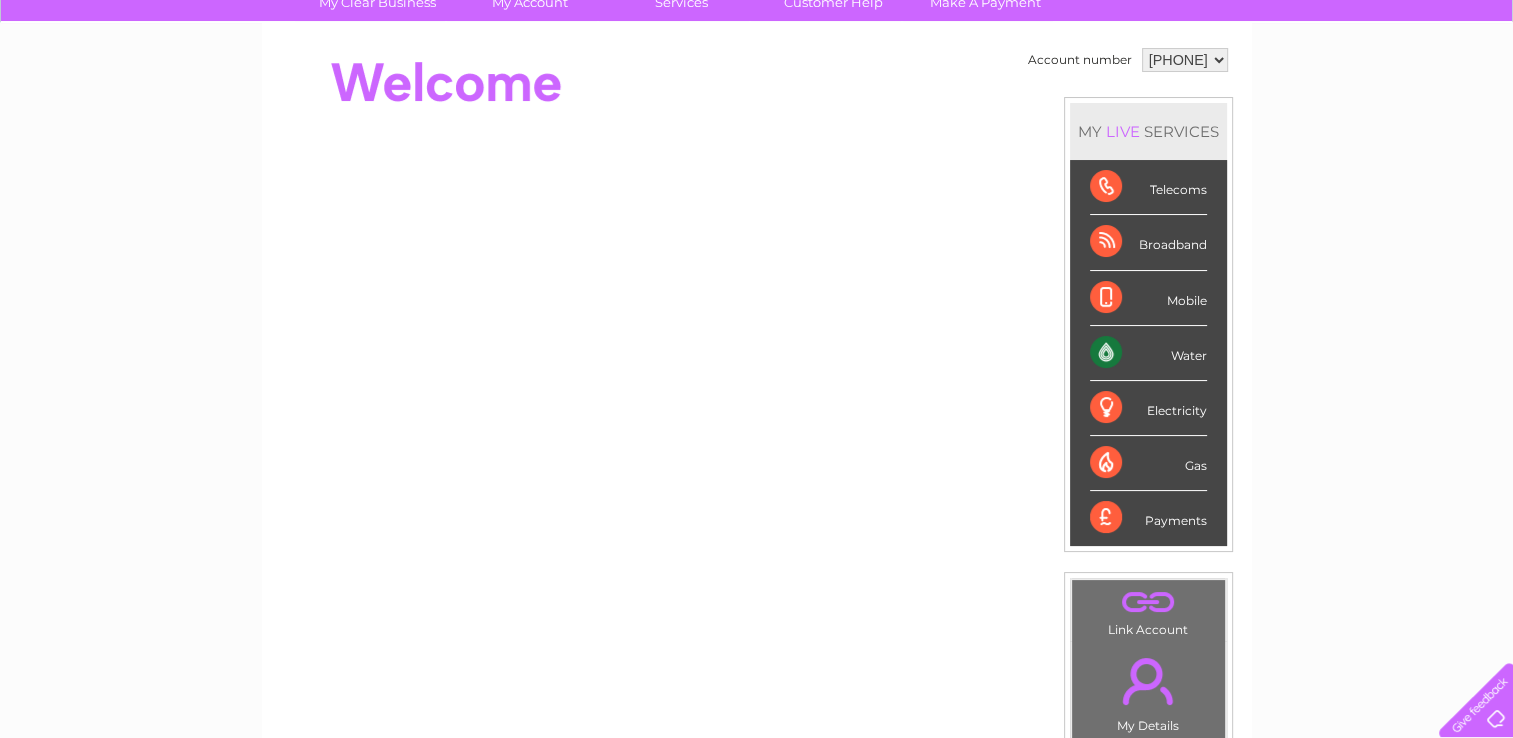 click on "Water" at bounding box center [1148, 353] 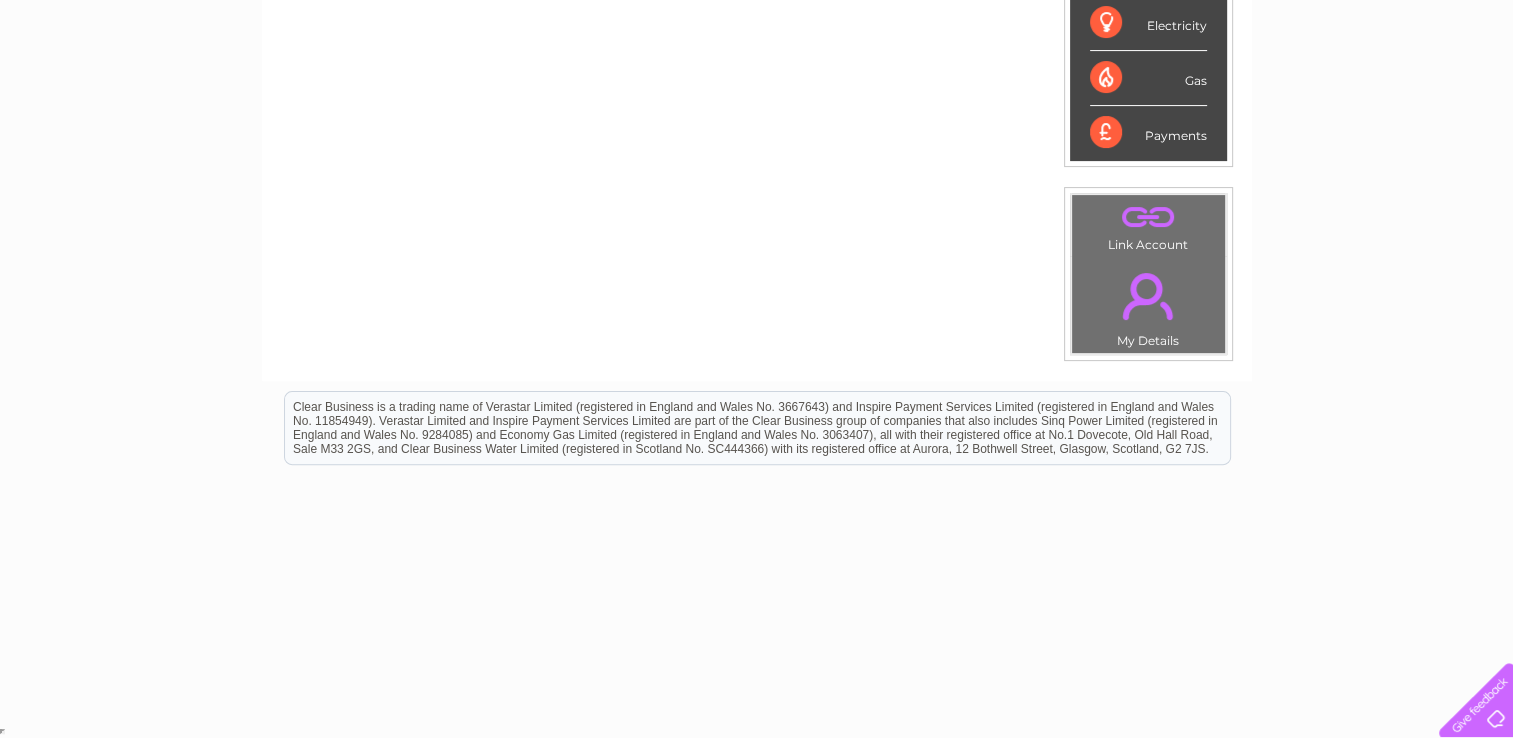 click on "." at bounding box center [1148, 296] 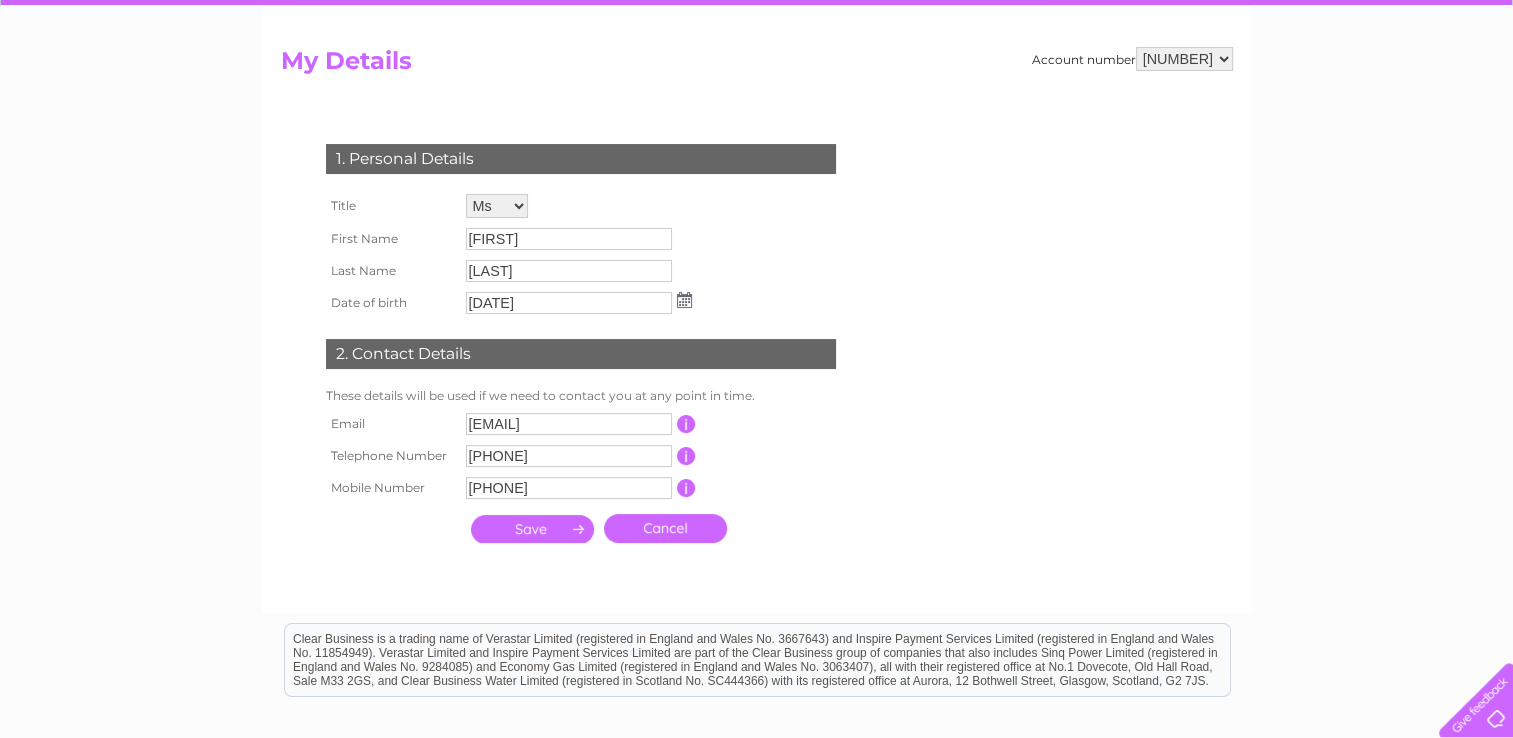 scroll, scrollTop: 180, scrollLeft: 0, axis: vertical 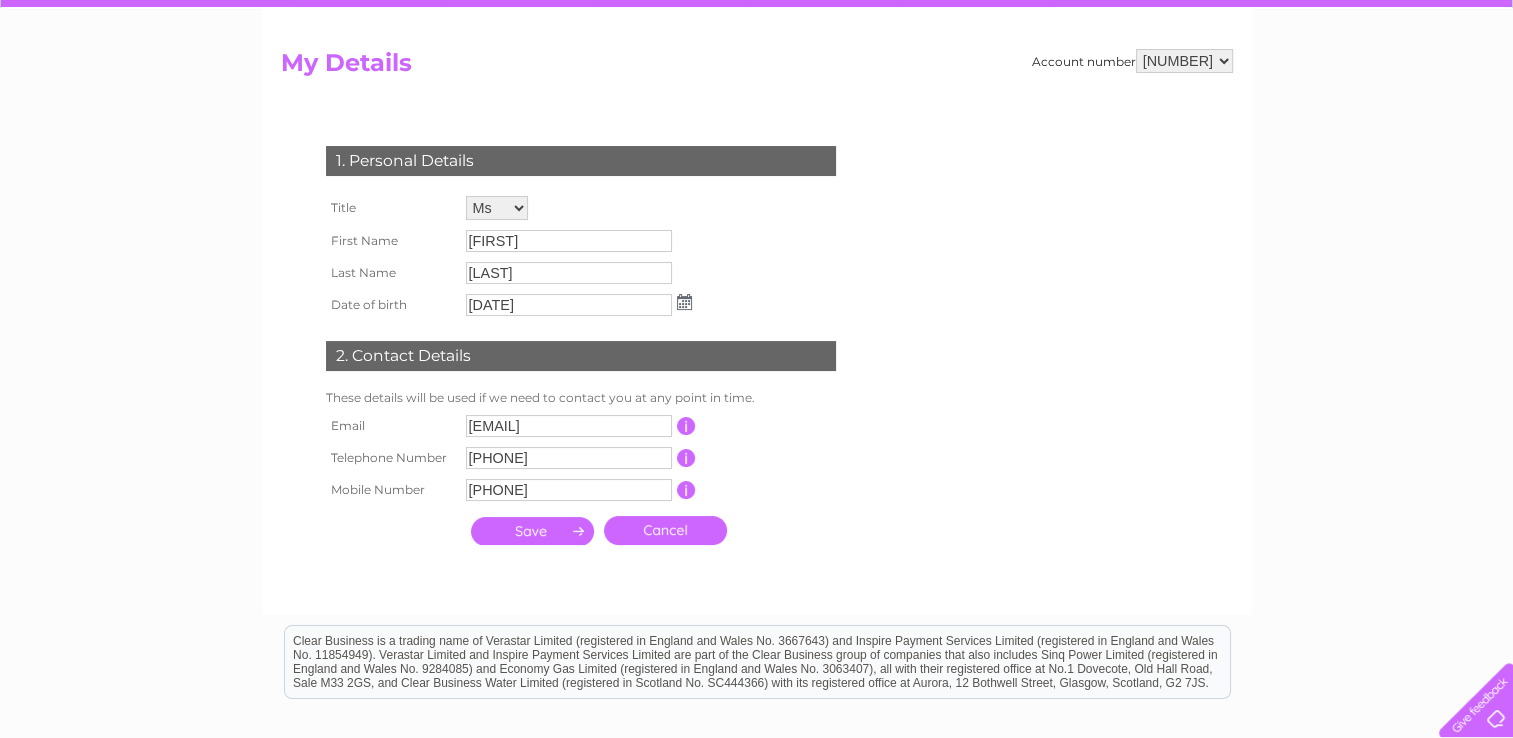click on "[DATE]" at bounding box center [569, 305] 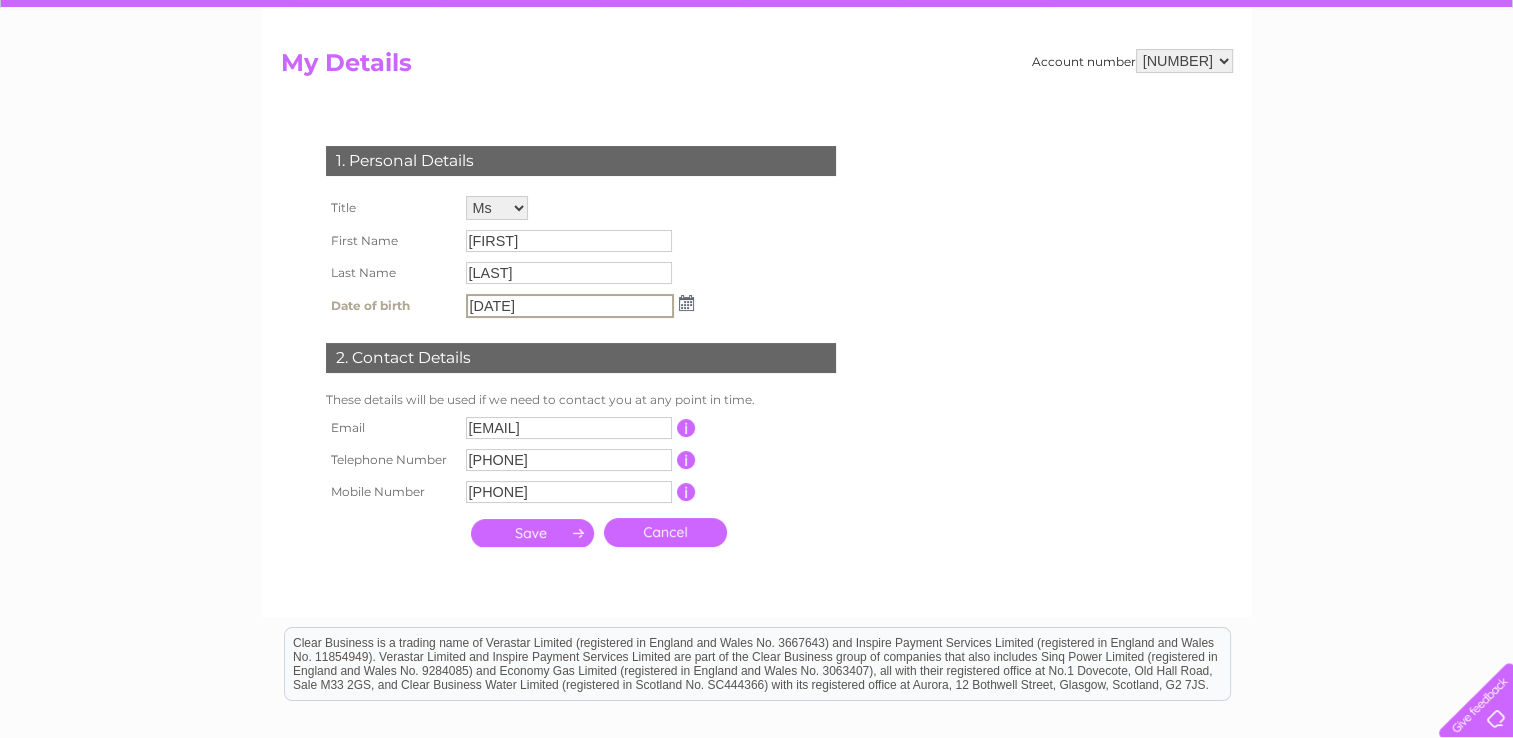 type on "[DATE]" 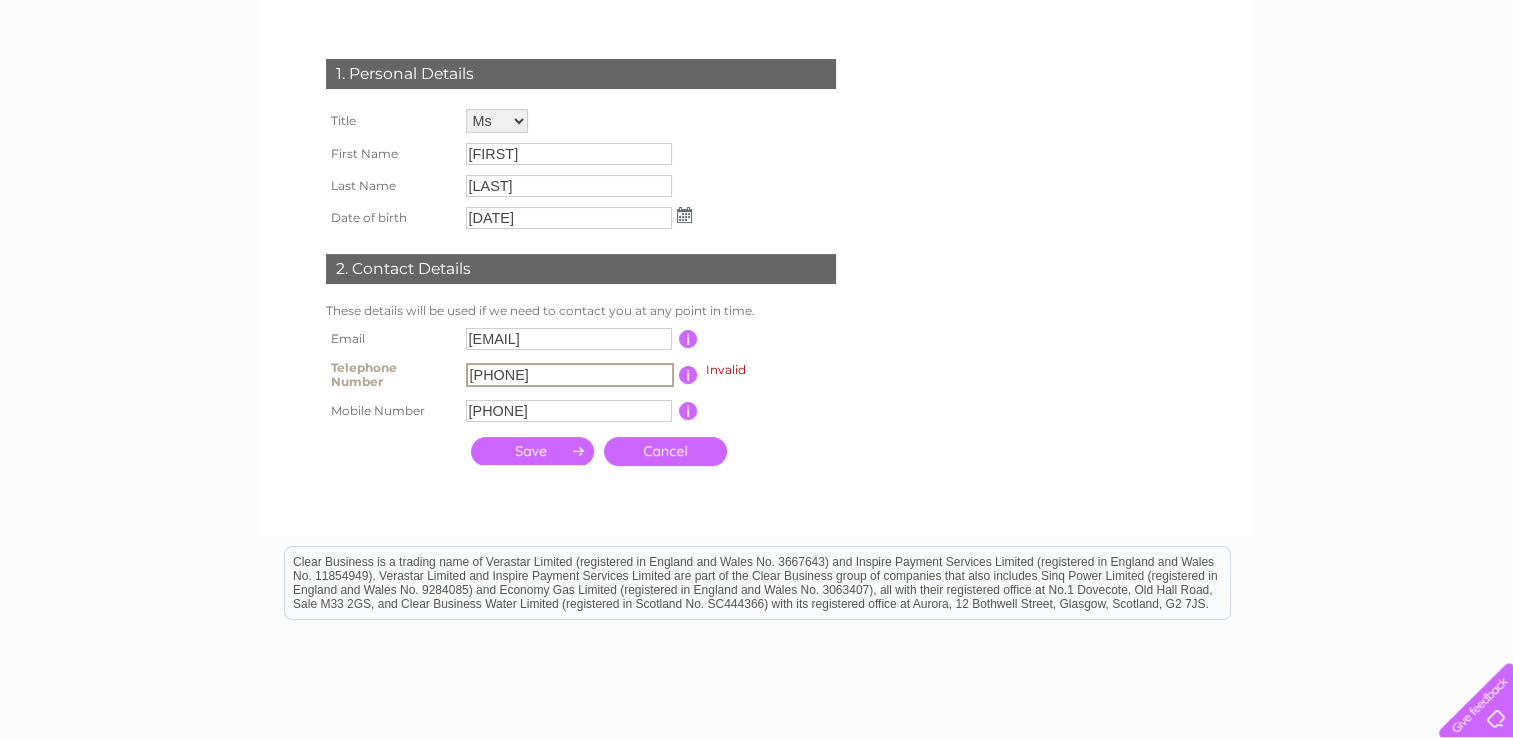 scroll, scrollTop: 268, scrollLeft: 0, axis: vertical 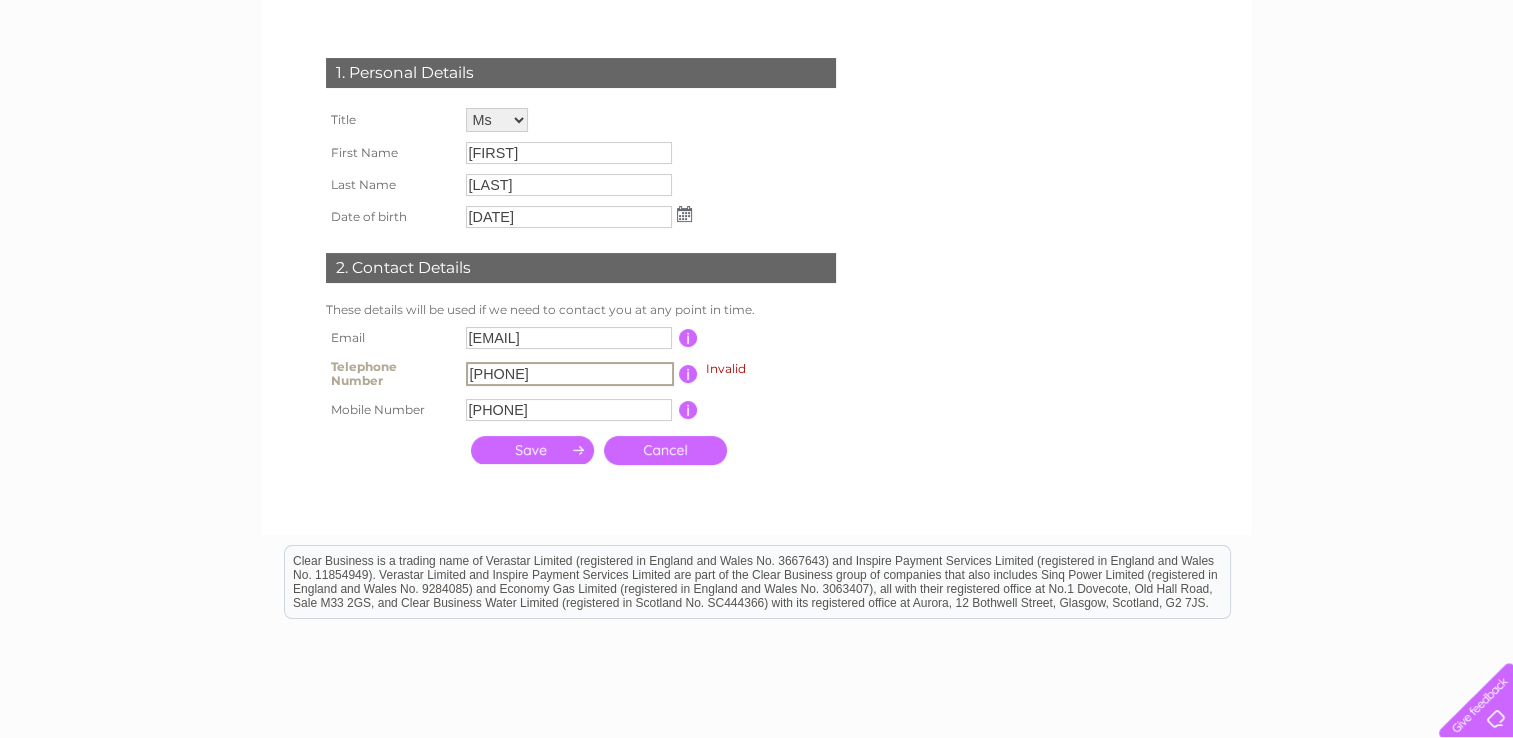 click on "[PHONE]" at bounding box center [570, 374] 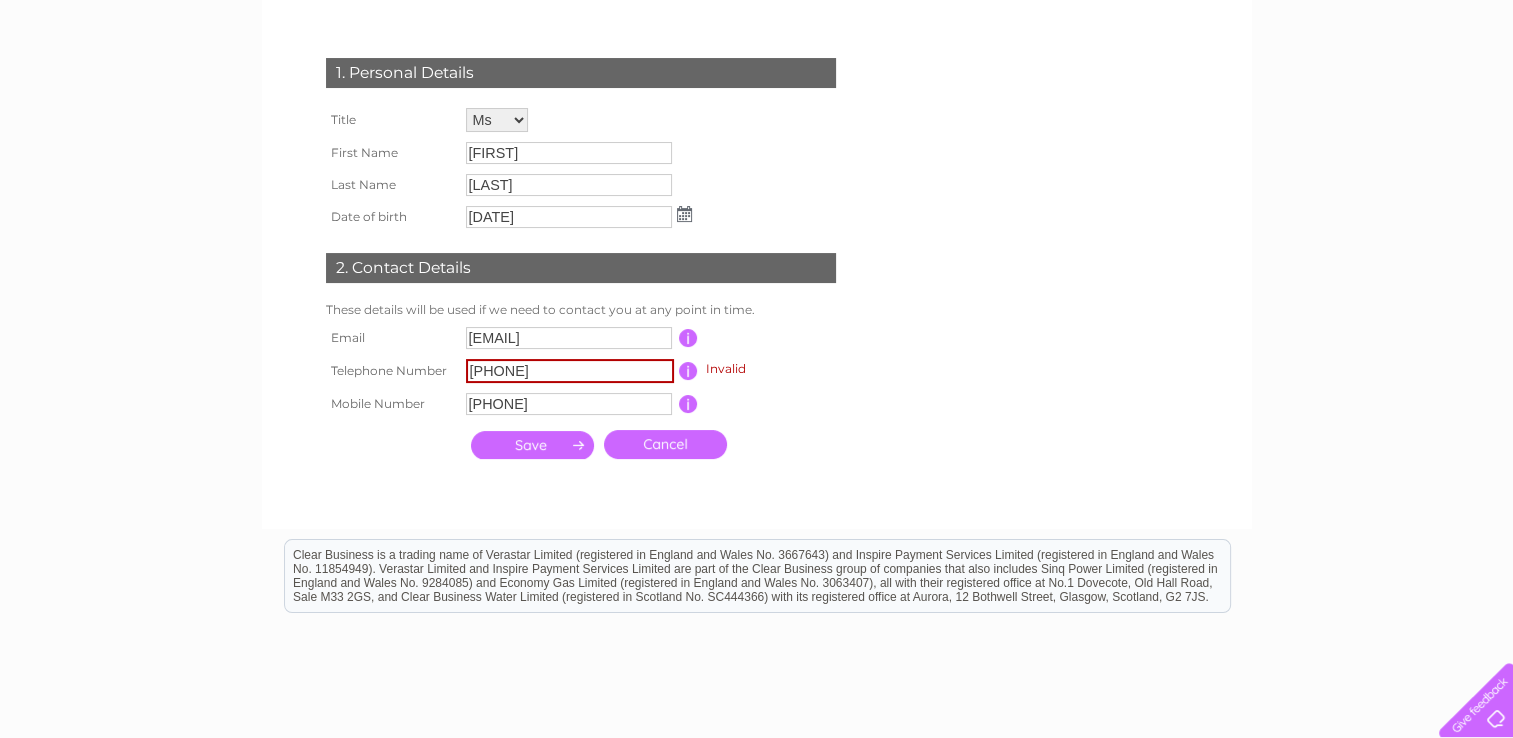 click at bounding box center [532, 445] 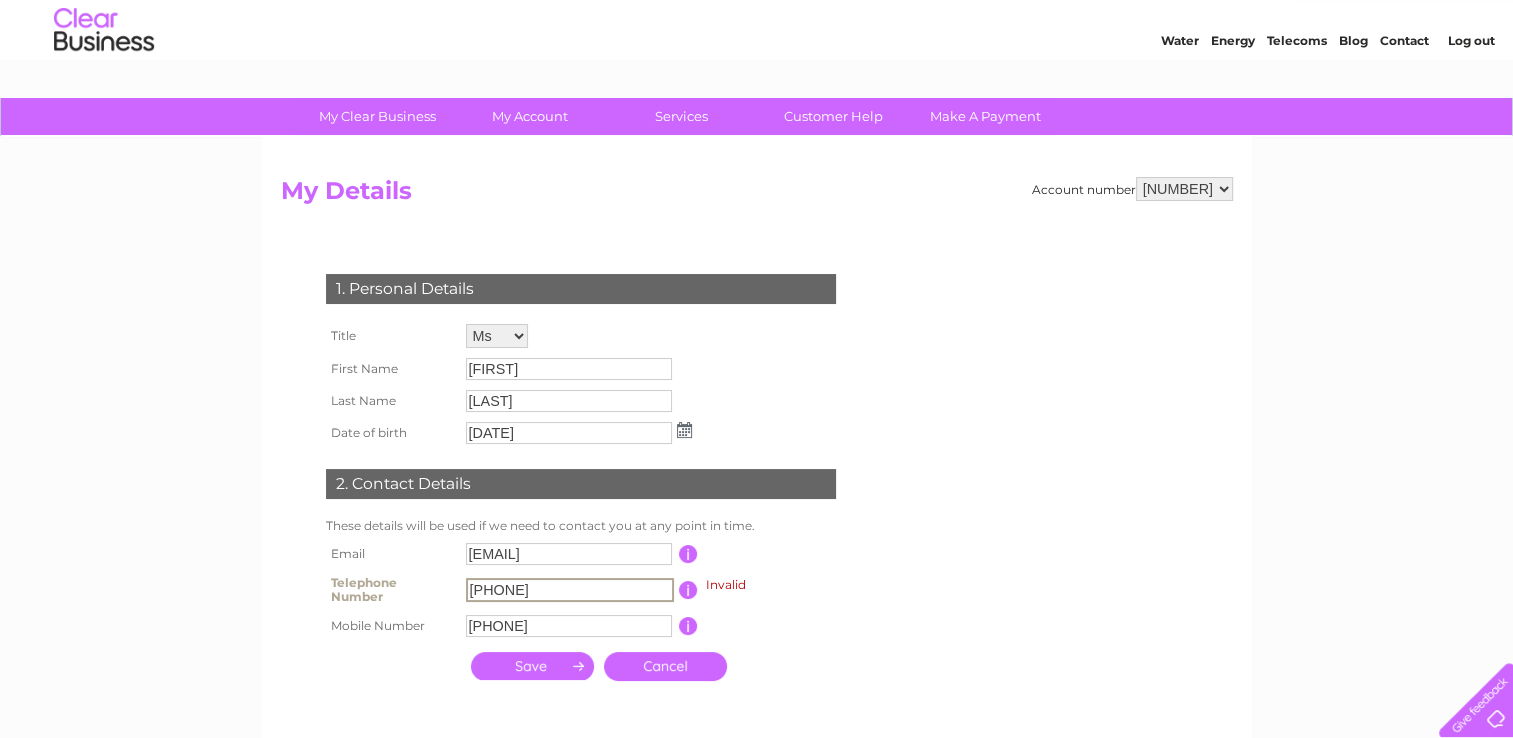 scroll, scrollTop: 0, scrollLeft: 0, axis: both 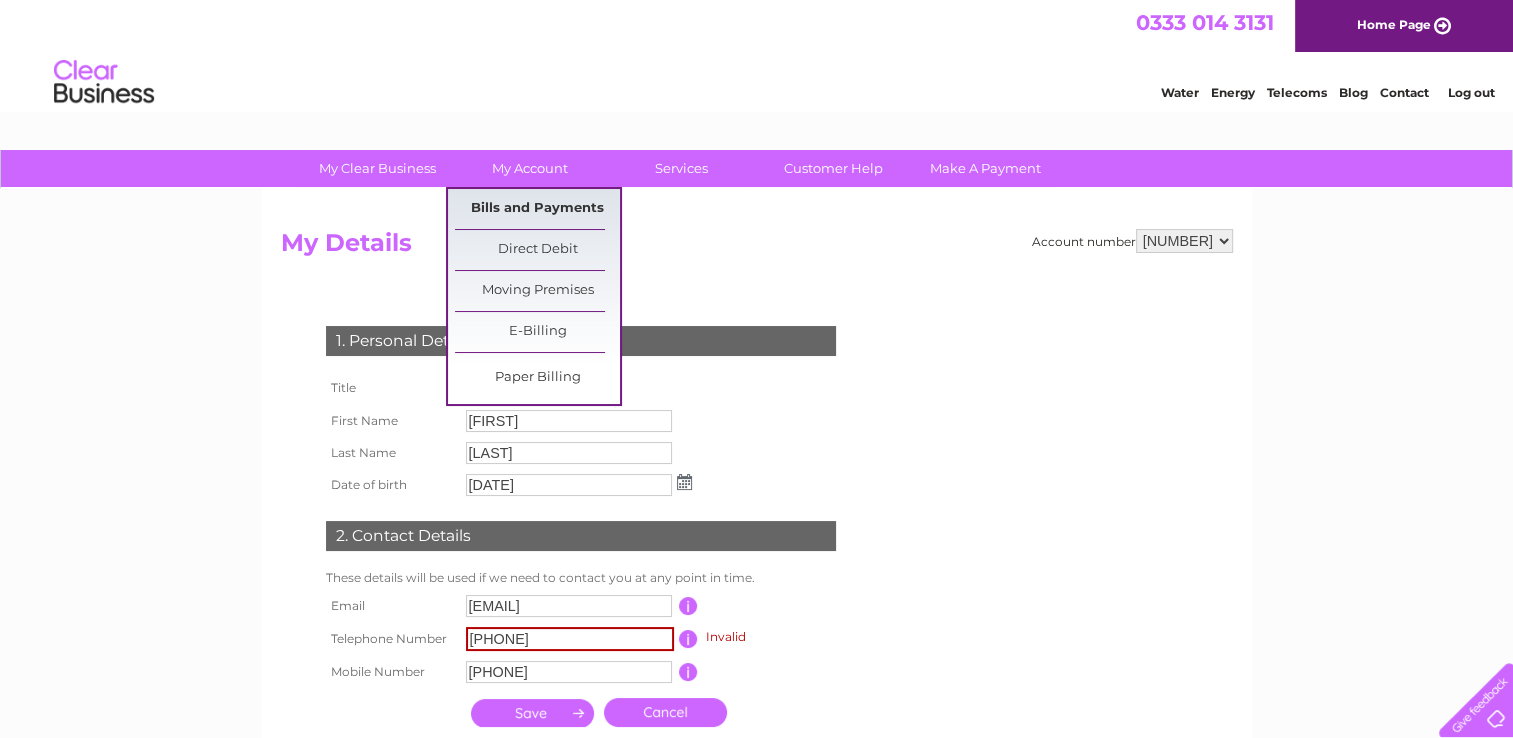 click on "Bills and Payments" at bounding box center (537, 209) 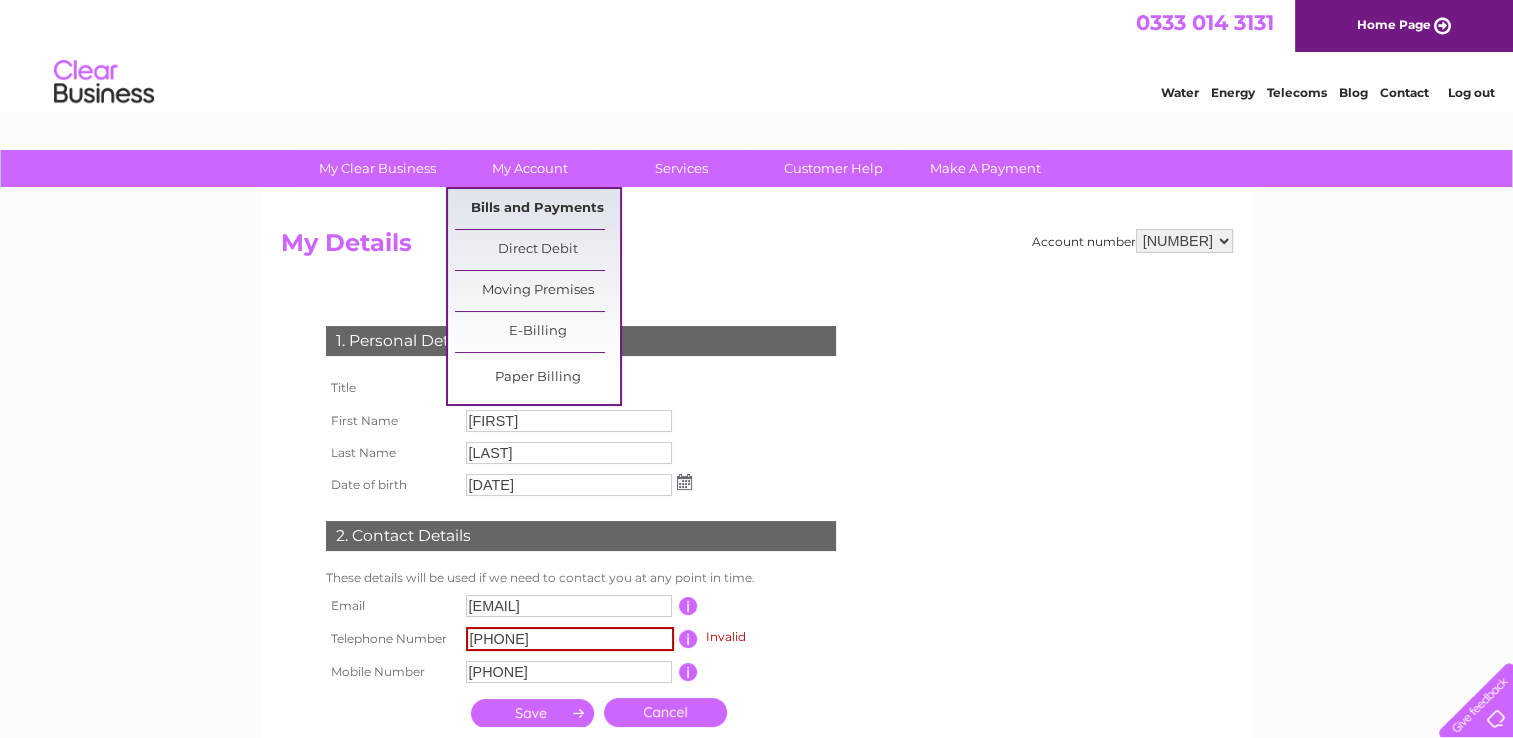 click on "Bills and Payments" at bounding box center [537, 209] 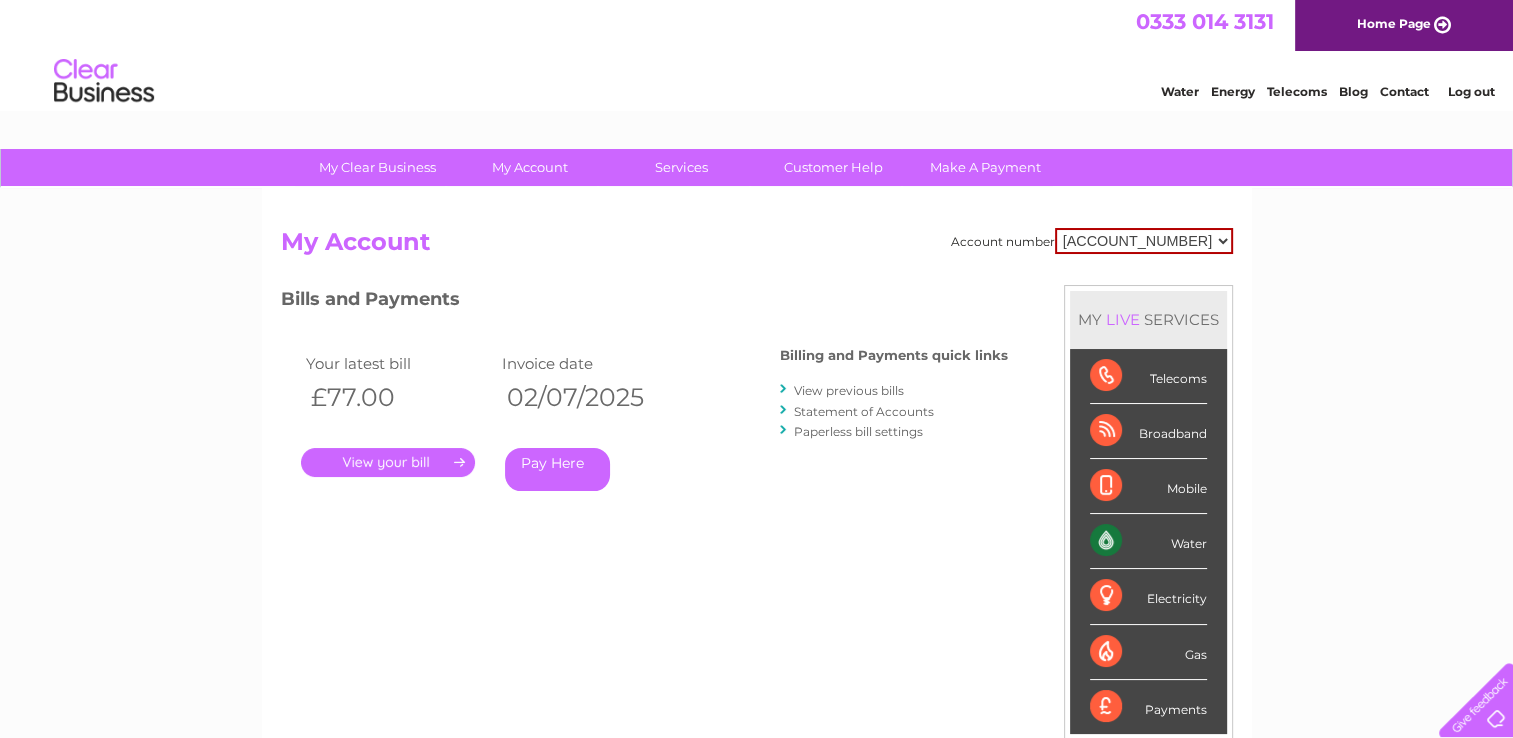 scroll, scrollTop: 0, scrollLeft: 0, axis: both 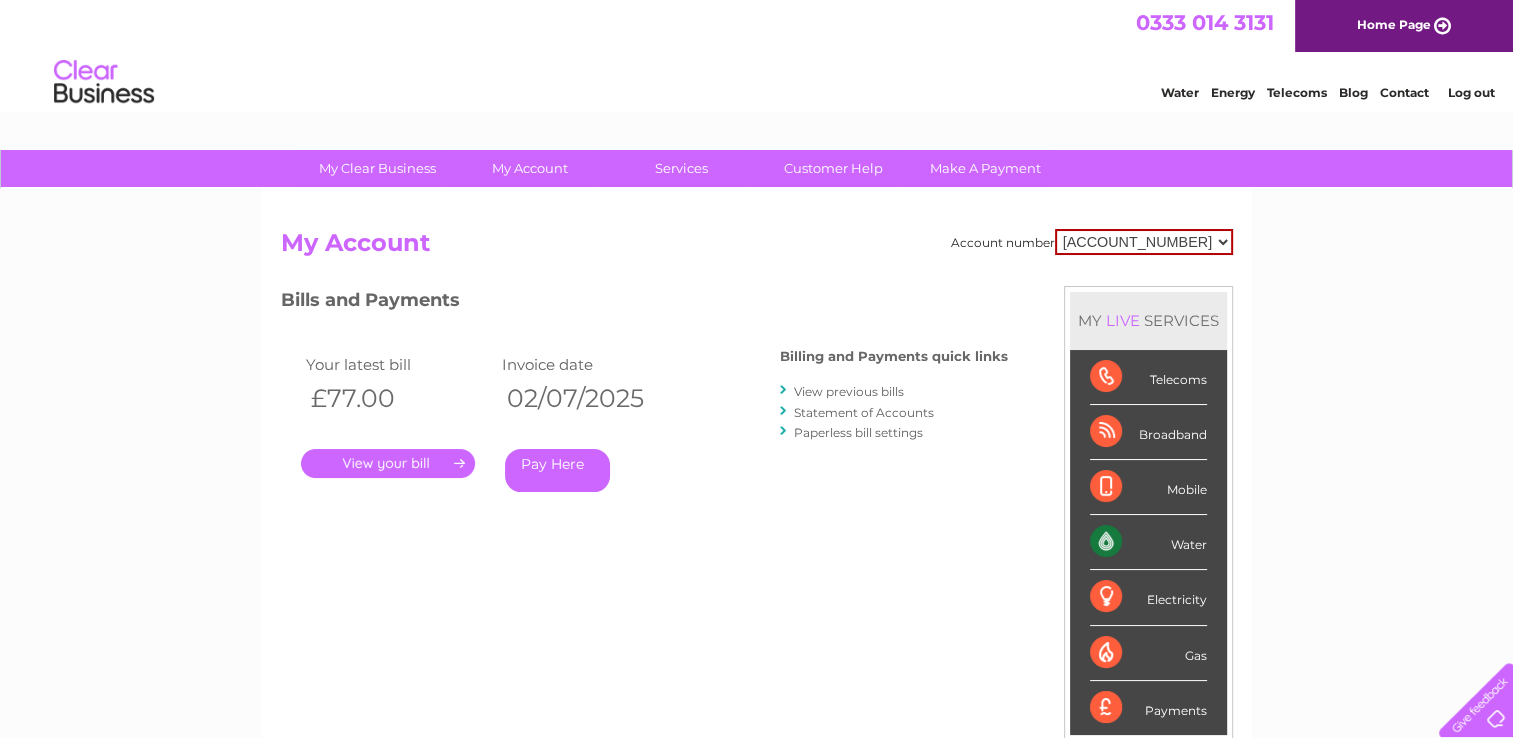 click on "[ACCOUNT_NUMBER]" at bounding box center (1144, 242) 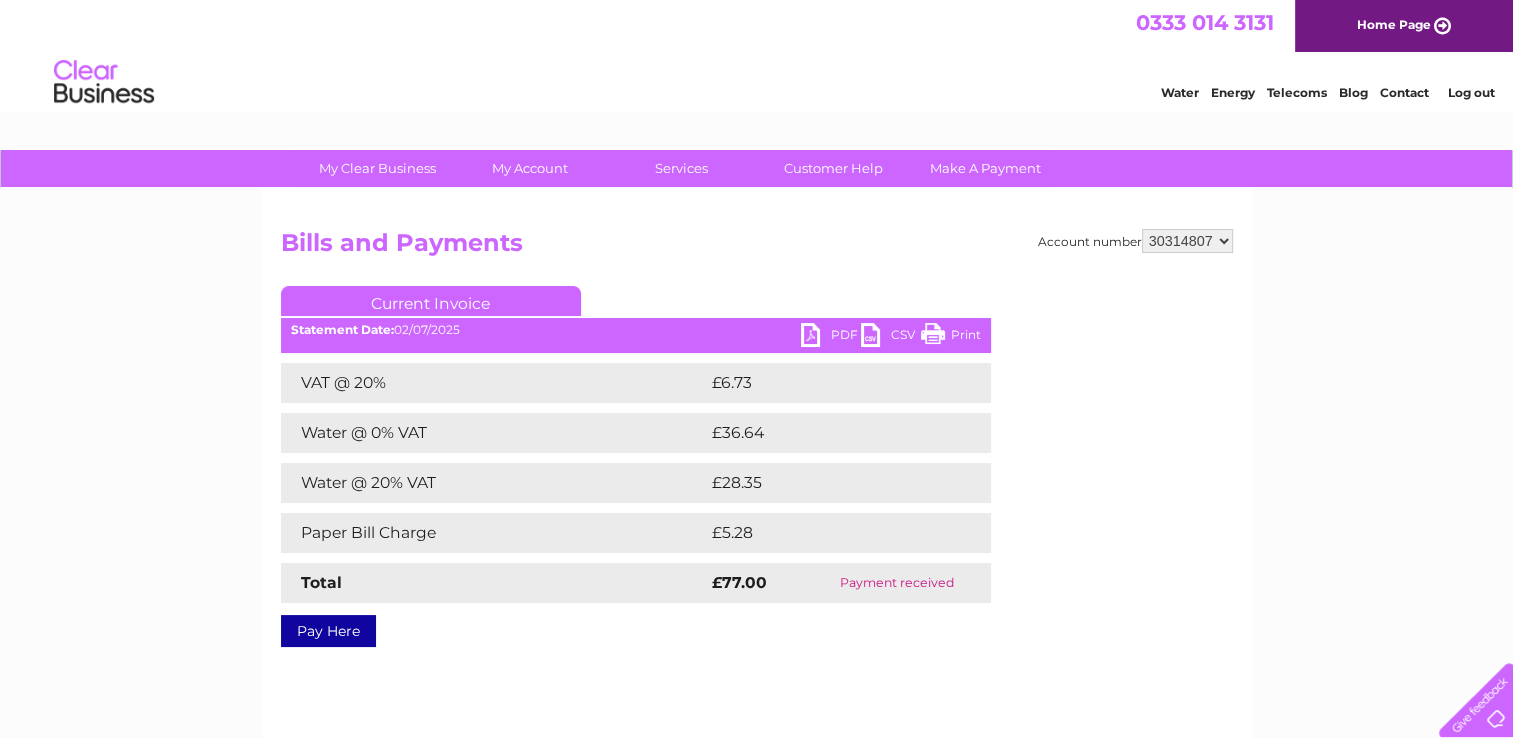 scroll, scrollTop: 0, scrollLeft: 0, axis: both 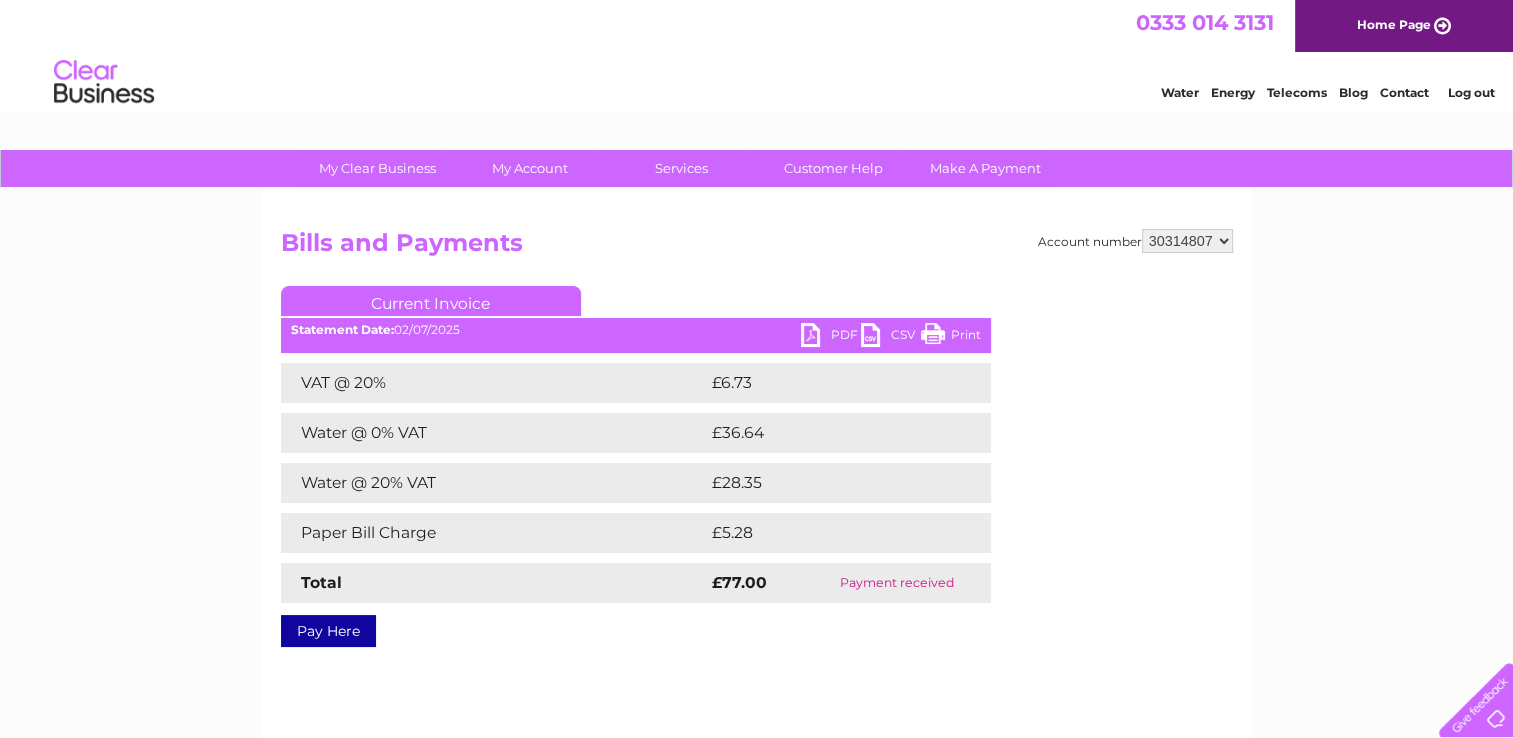 click on "Print" at bounding box center (951, 337) 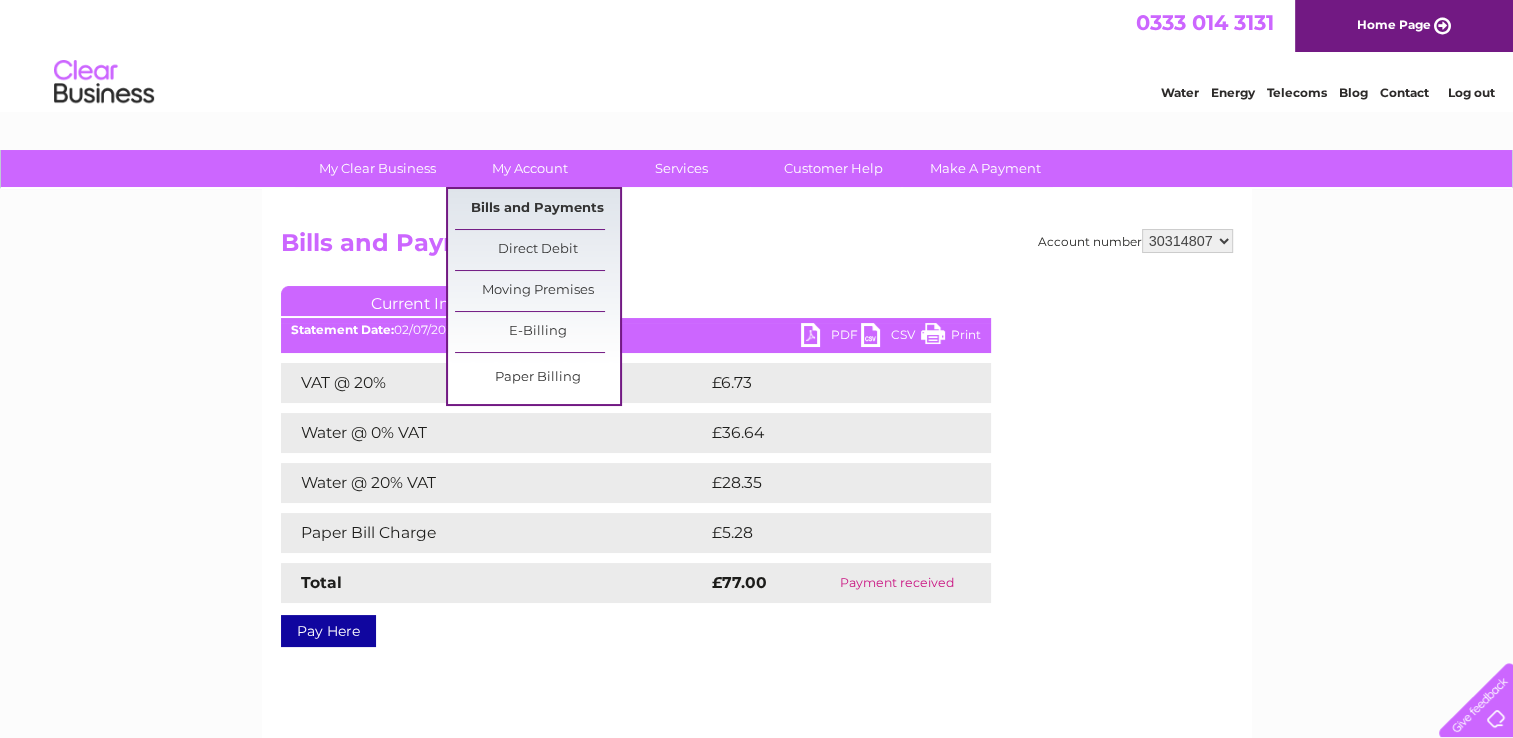 click on "Bills and Payments" at bounding box center [537, 209] 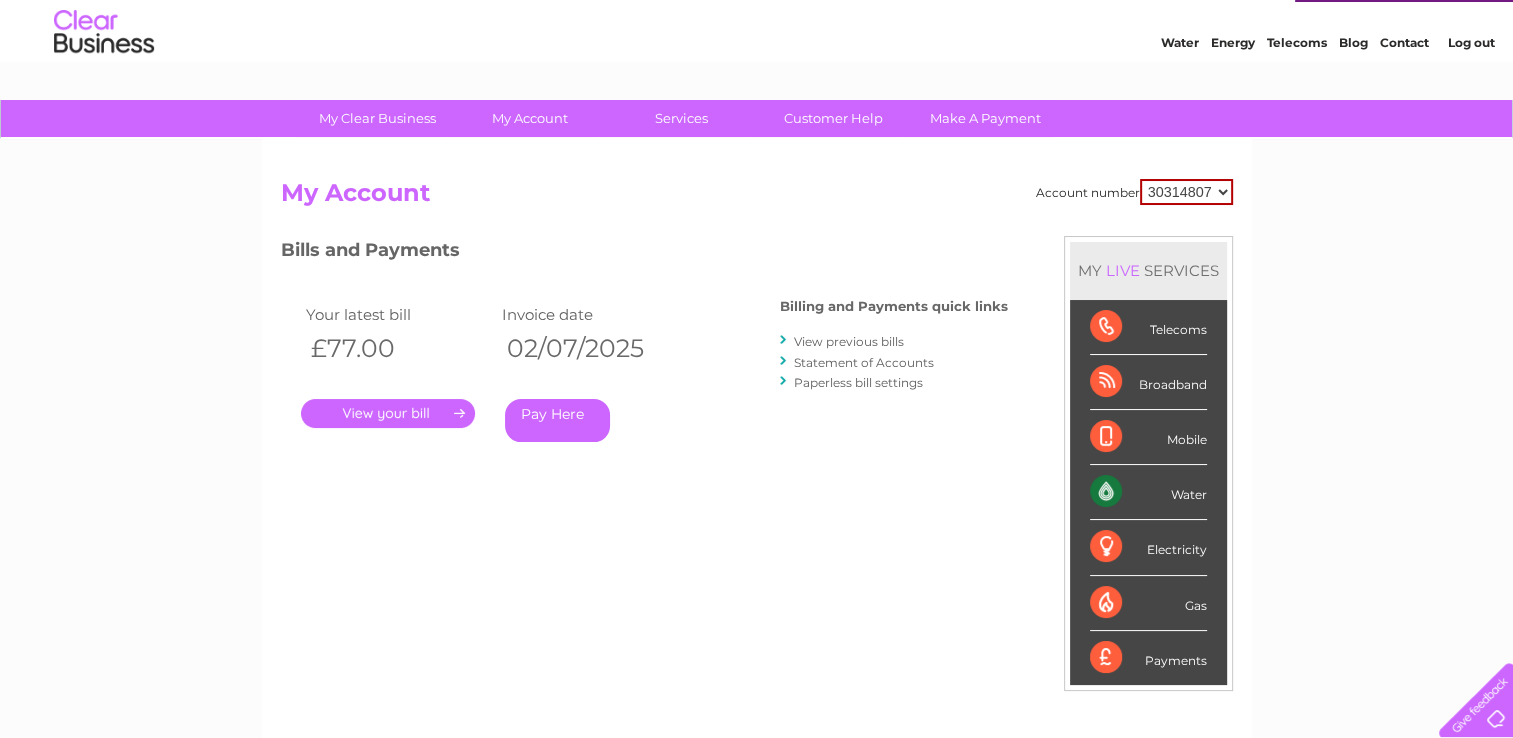 scroll, scrollTop: 0, scrollLeft: 0, axis: both 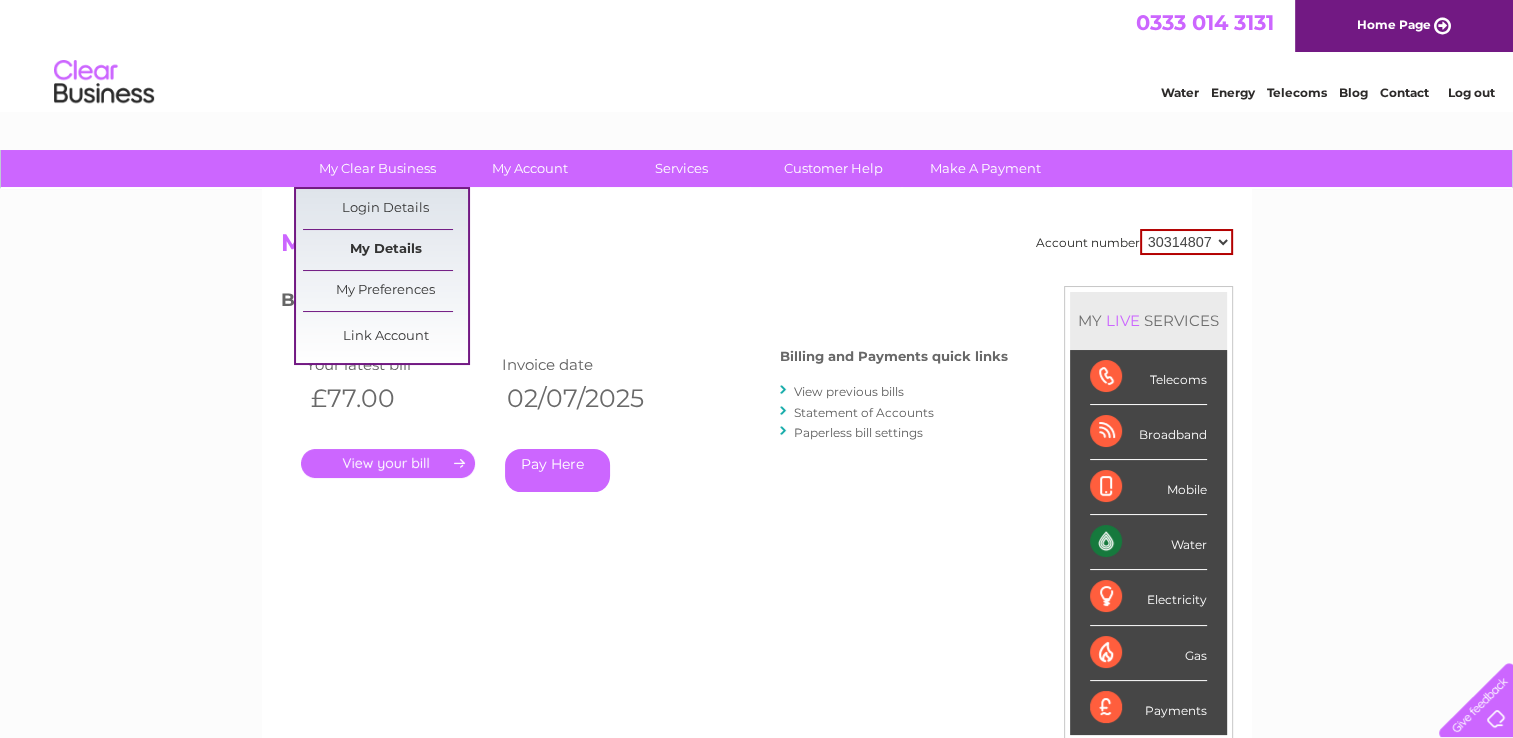 click on "My Details" at bounding box center (385, 250) 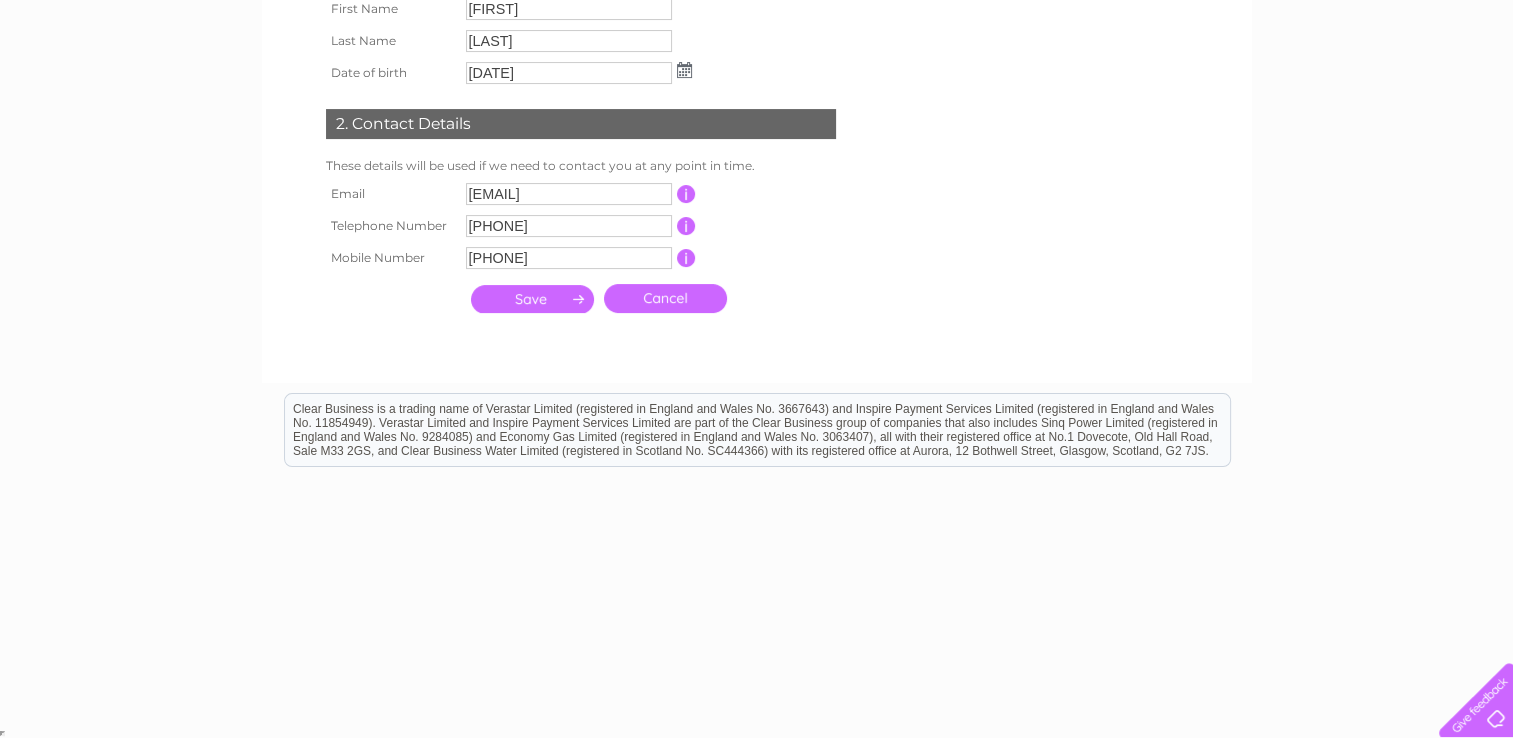 scroll, scrollTop: 0, scrollLeft: 0, axis: both 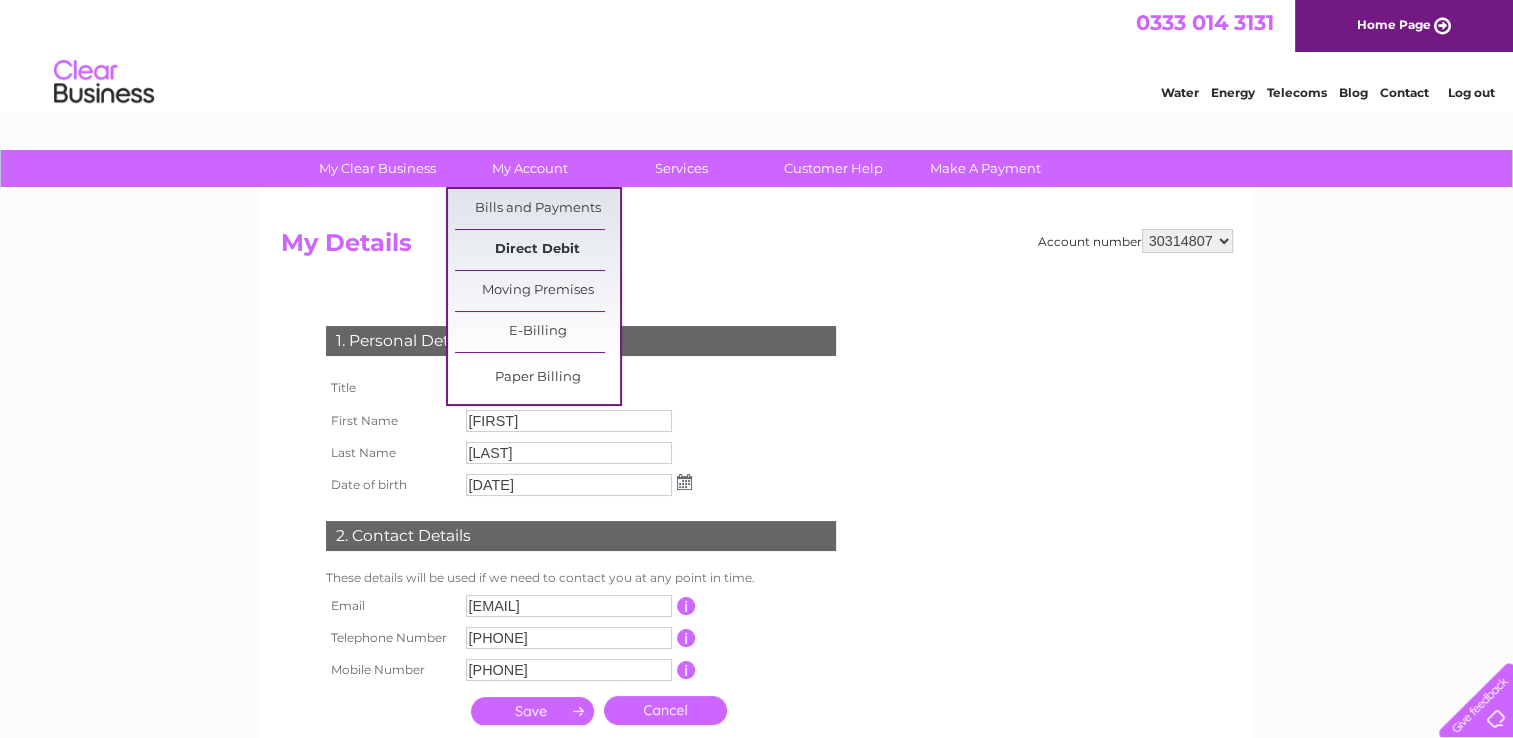 click on "Direct Debit" at bounding box center (537, 250) 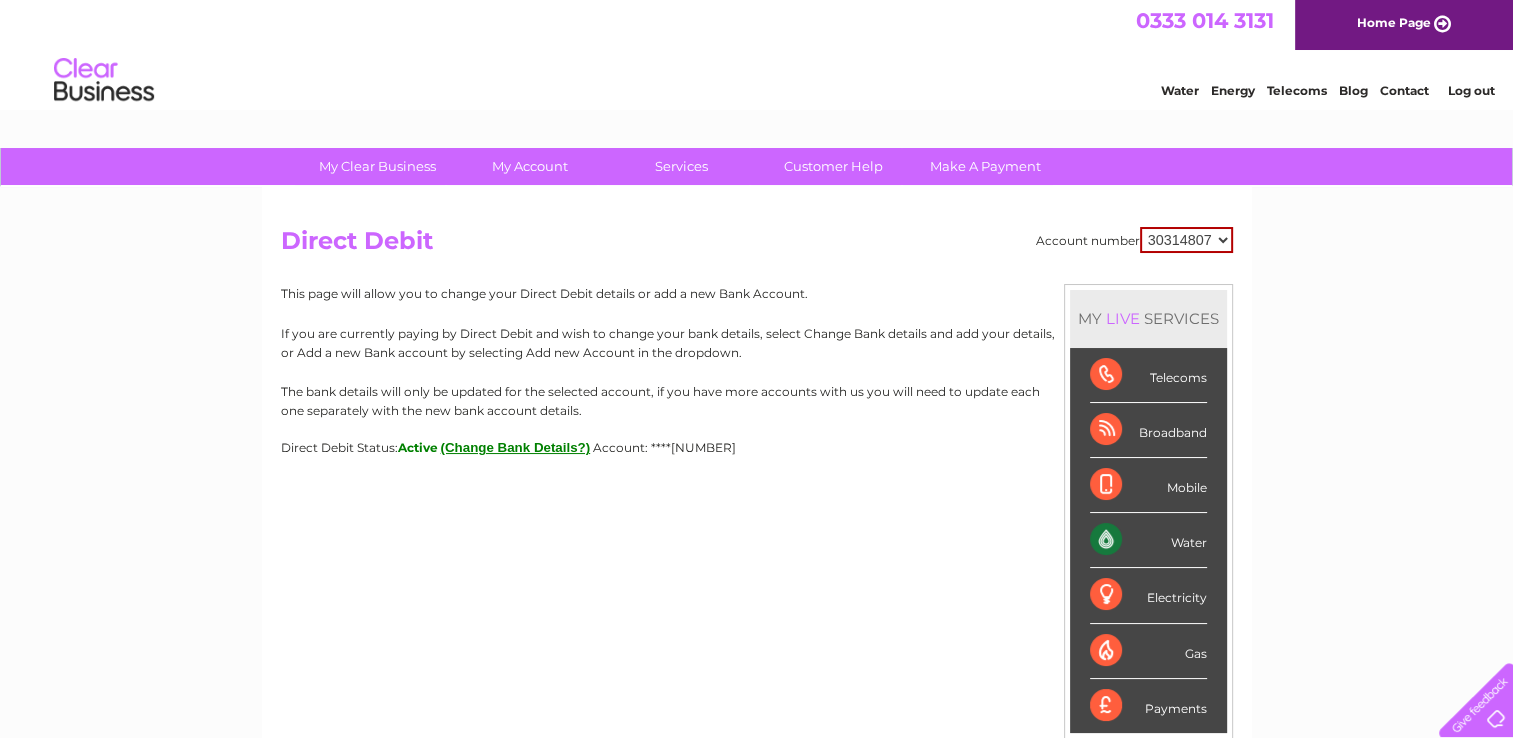 scroll, scrollTop: 0, scrollLeft: 0, axis: both 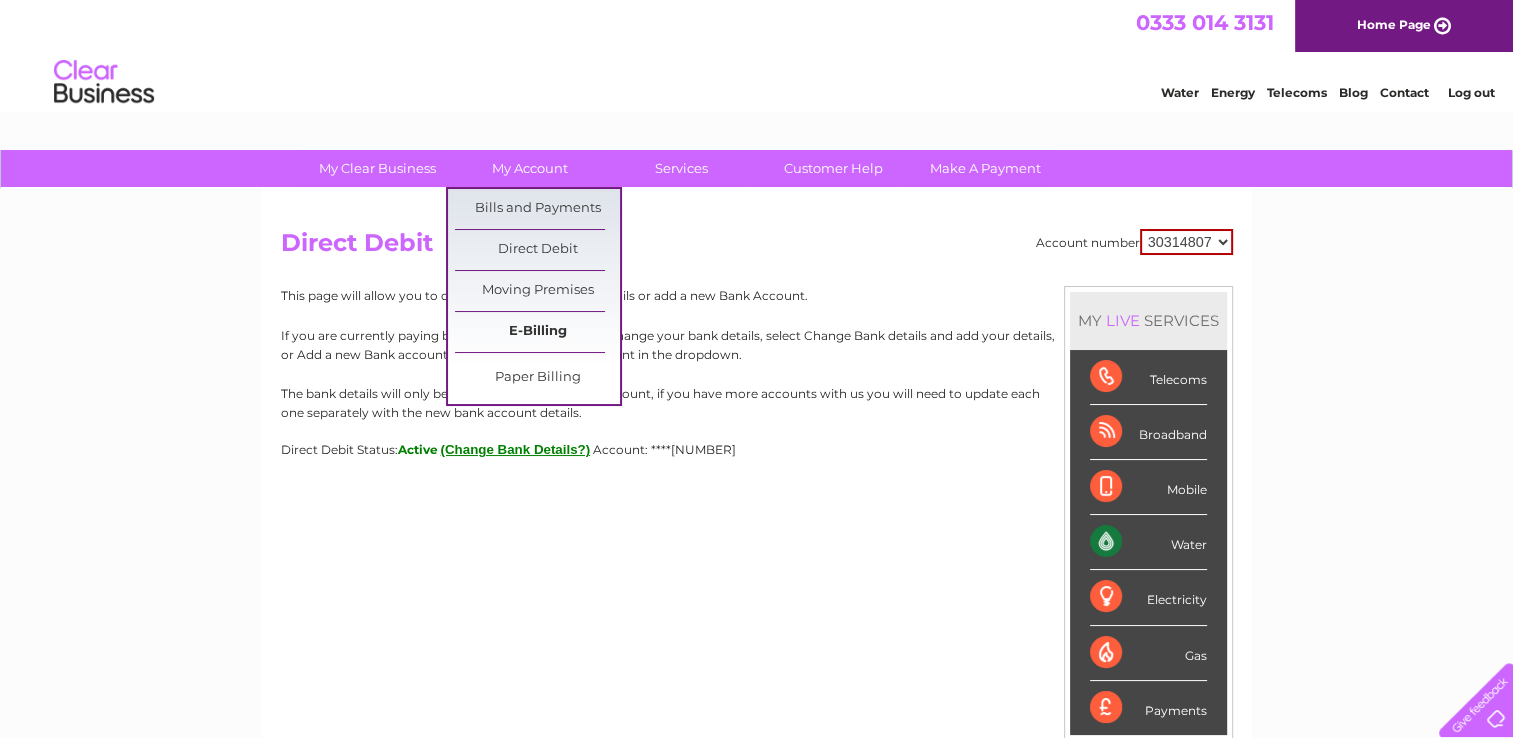 click on "E-Billing" at bounding box center [537, 332] 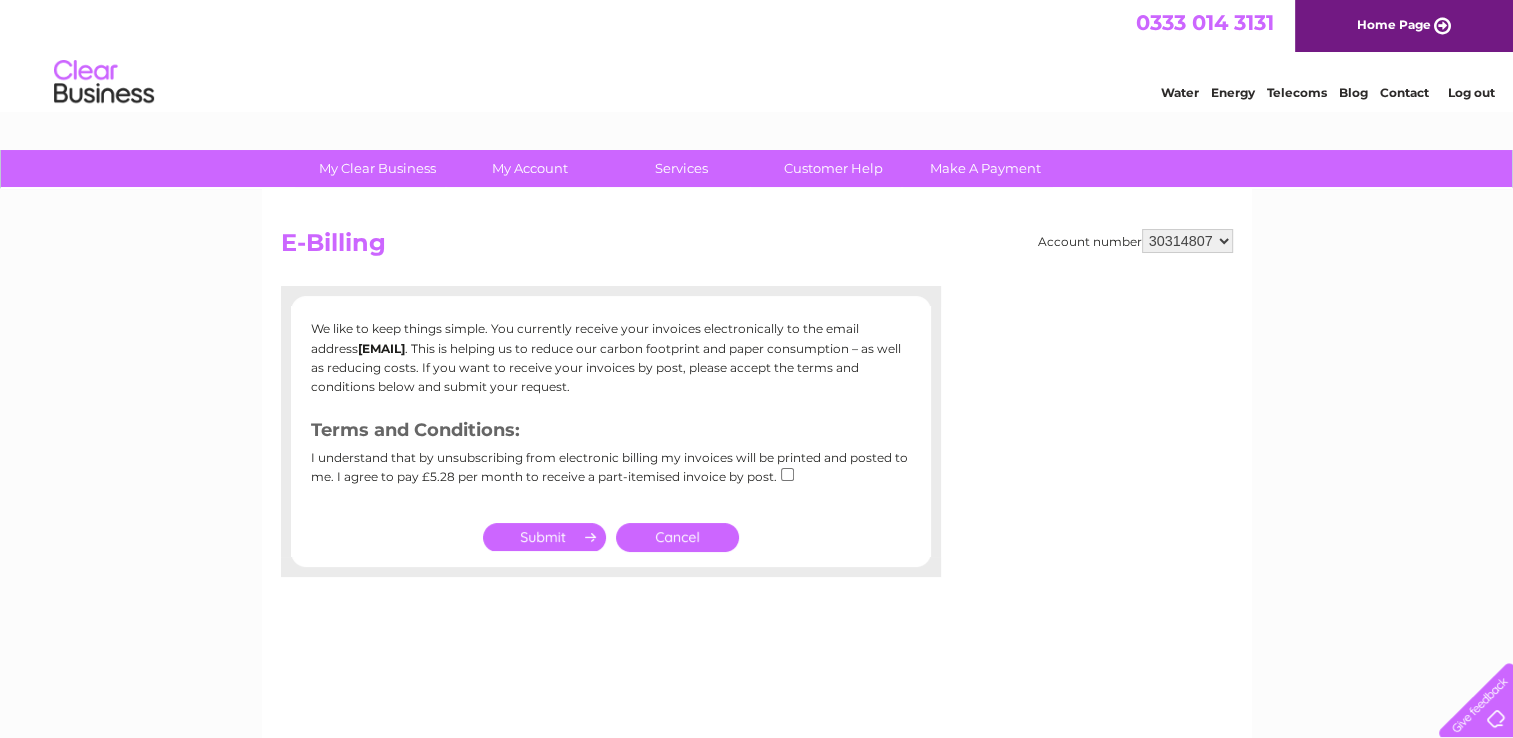 scroll, scrollTop: 0, scrollLeft: 0, axis: both 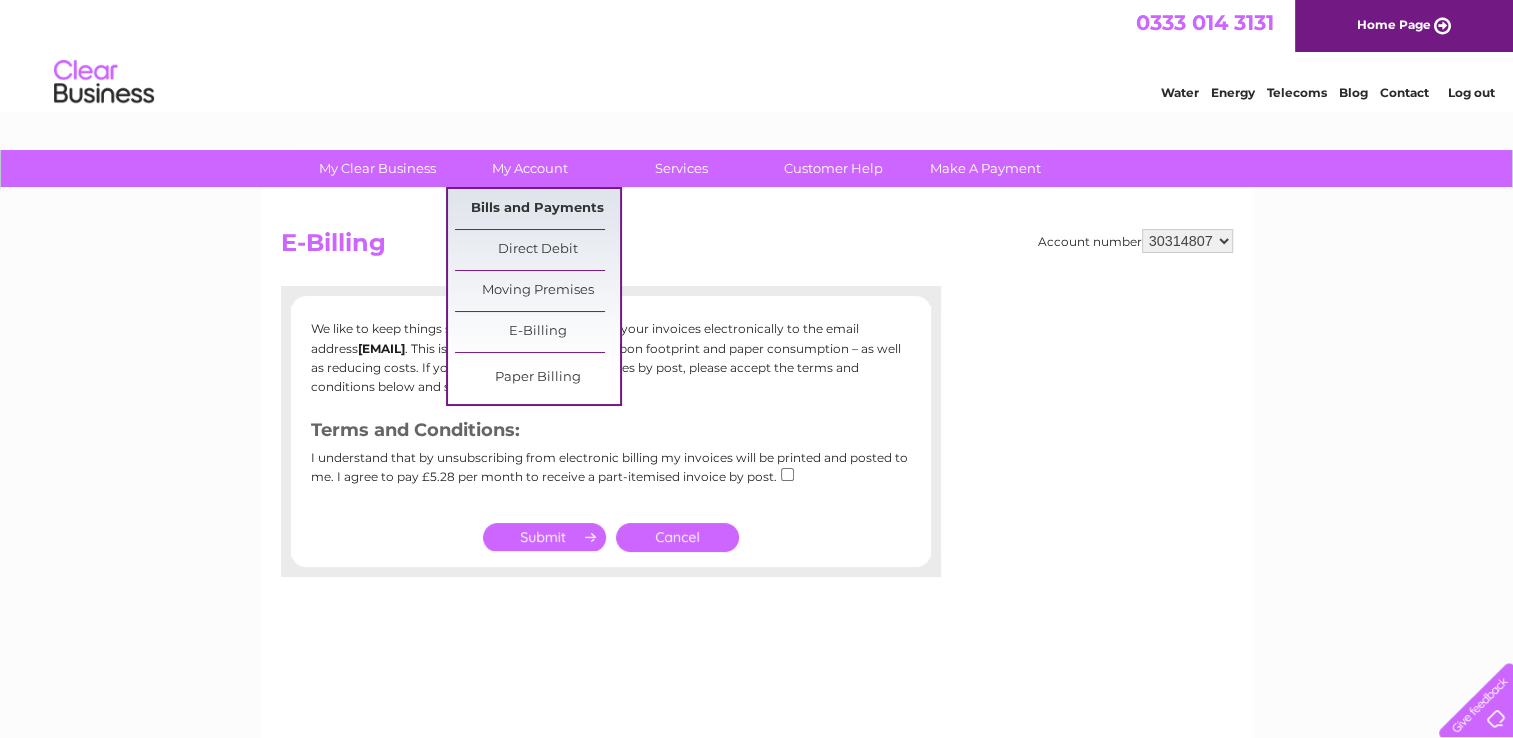 click on "Bills and Payments" at bounding box center [537, 209] 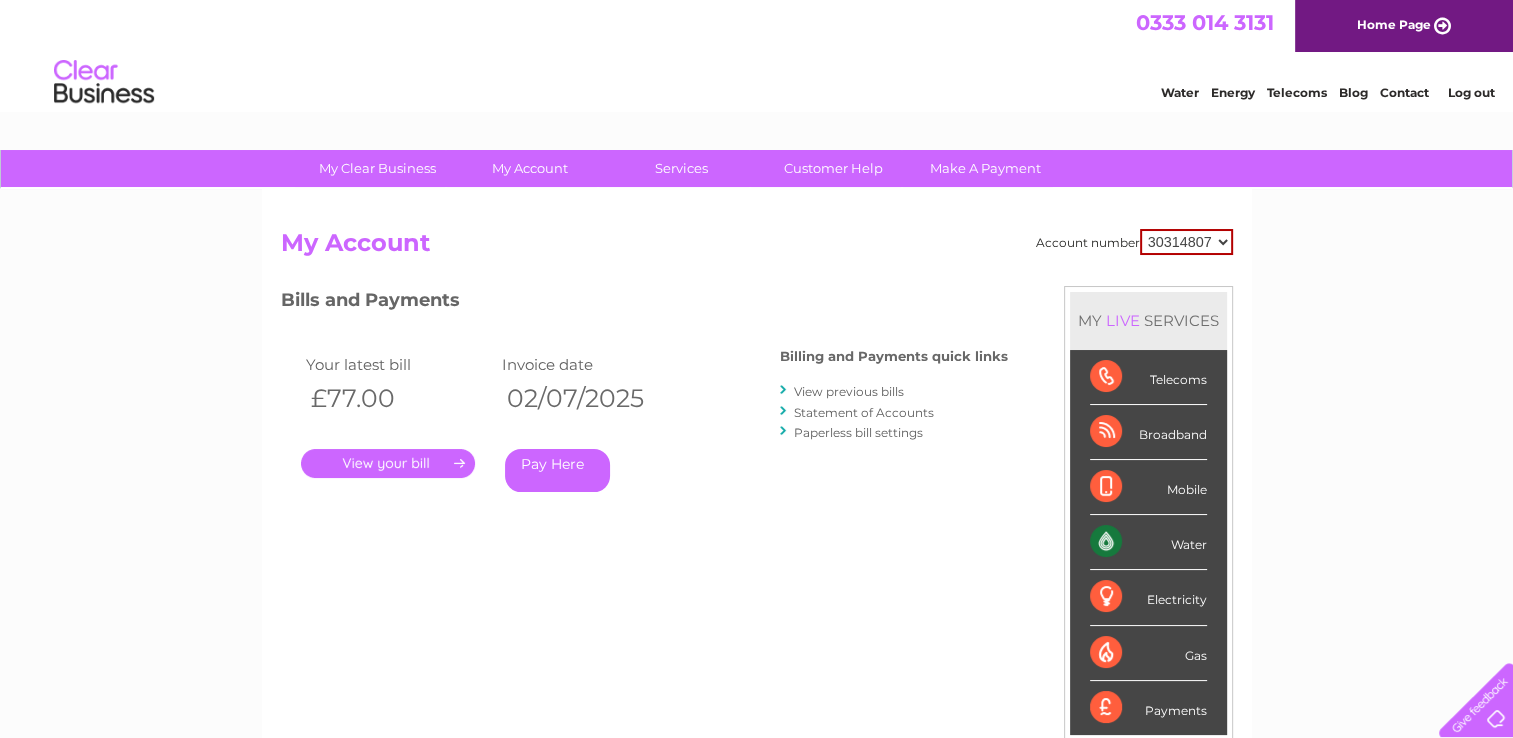 scroll, scrollTop: 0, scrollLeft: 0, axis: both 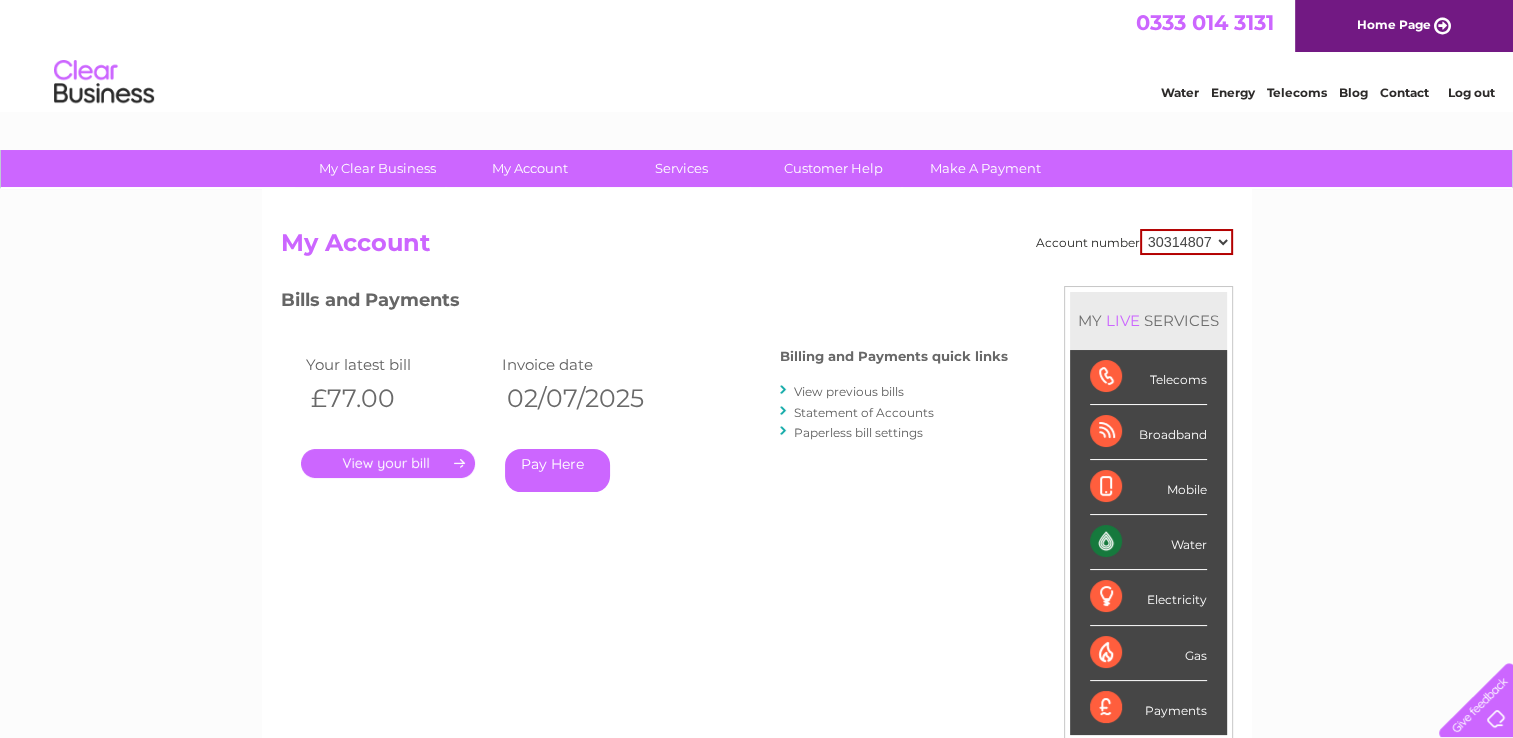 drag, startPoint x: 548, startPoint y: 373, endPoint x: 550, endPoint y: 417, distance: 44.04543 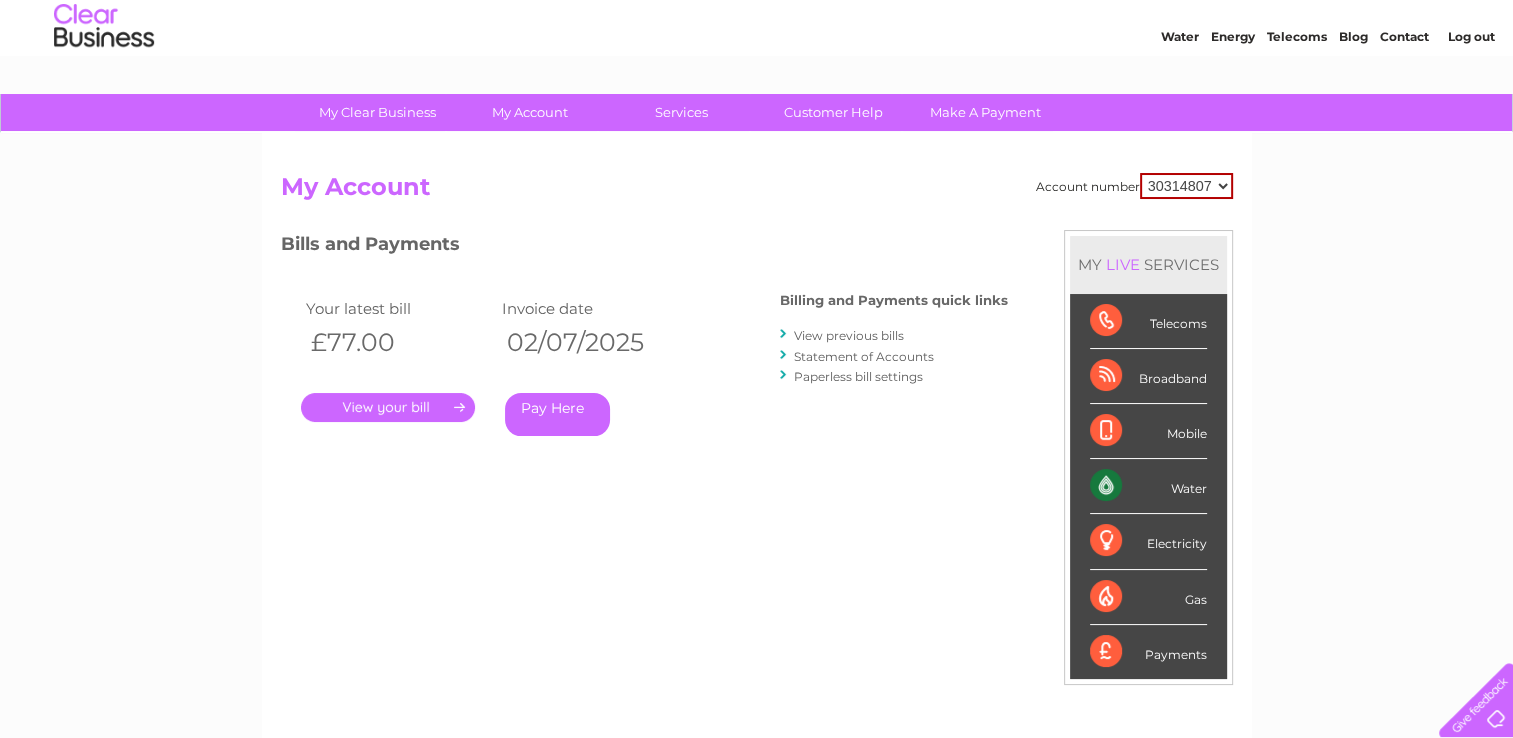 scroll, scrollTop: 58, scrollLeft: 0, axis: vertical 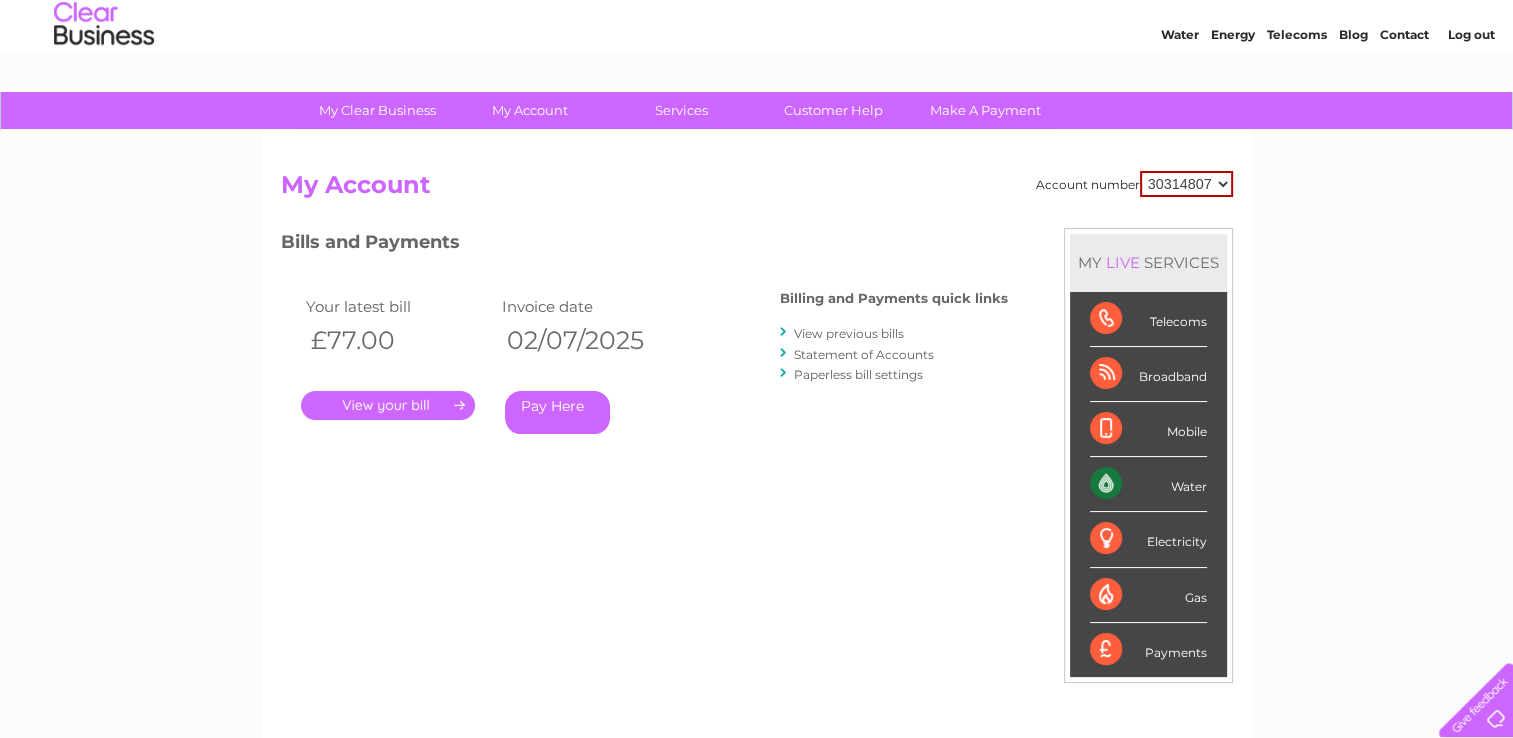 click on "View previous bills" at bounding box center (849, 333) 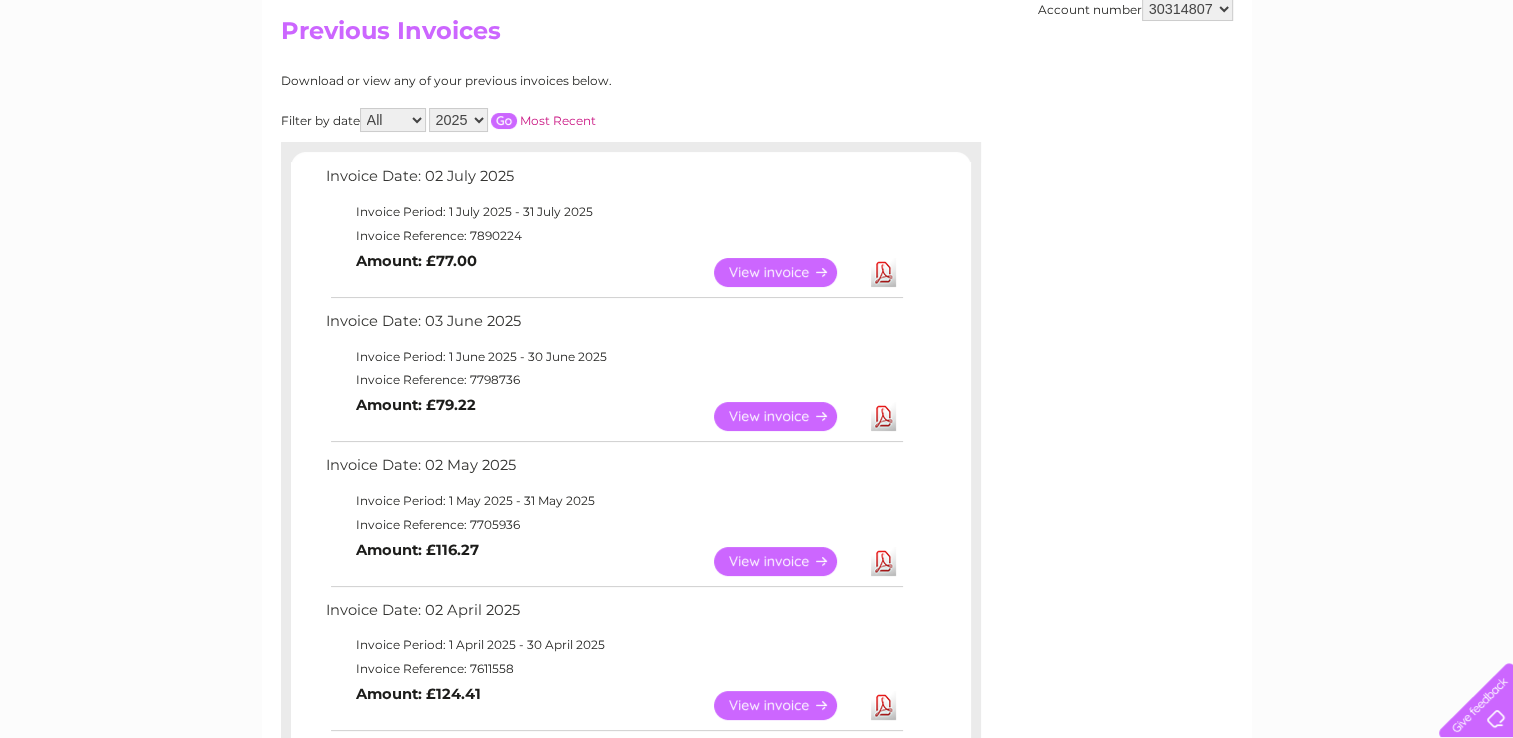 scroll, scrollTop: 232, scrollLeft: 0, axis: vertical 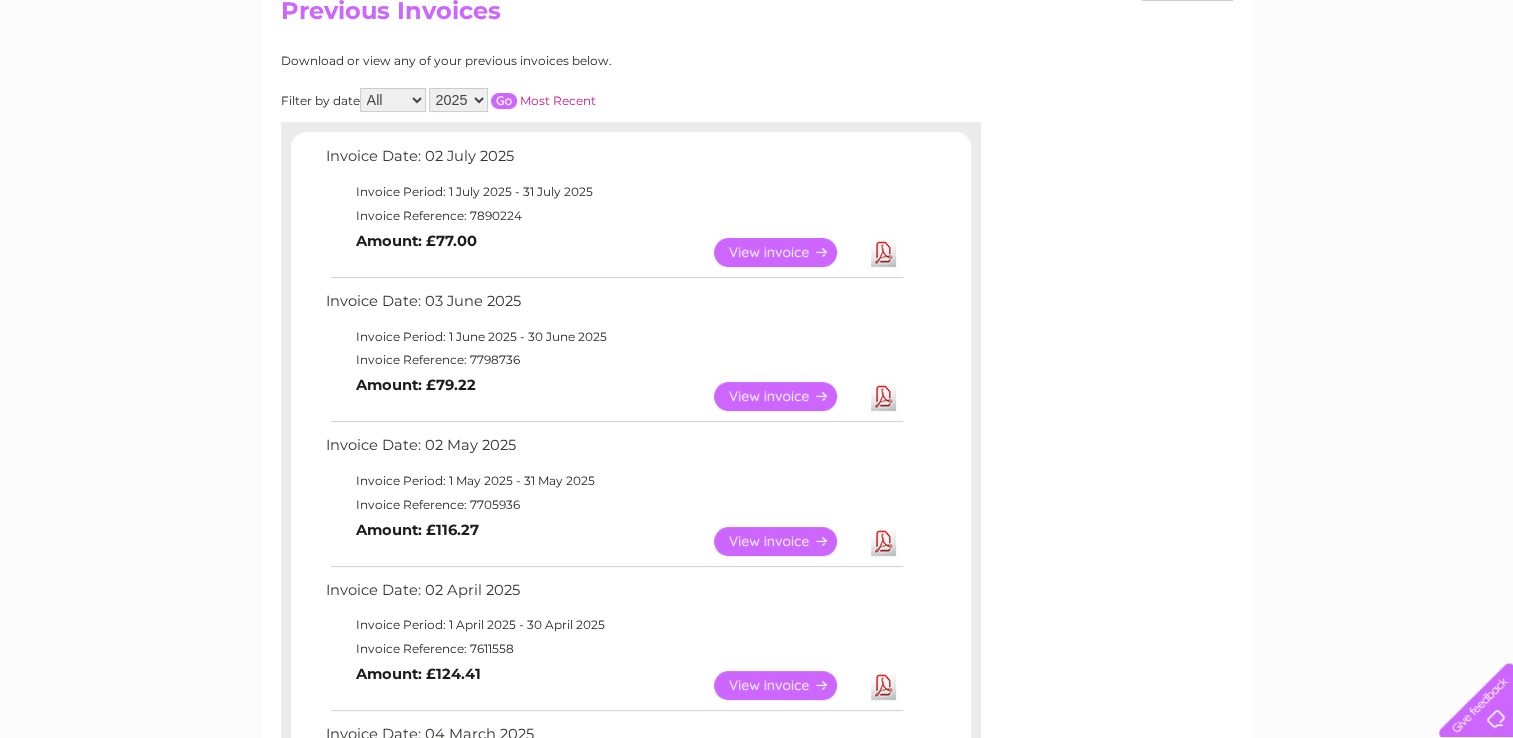click on "View" at bounding box center [787, 396] 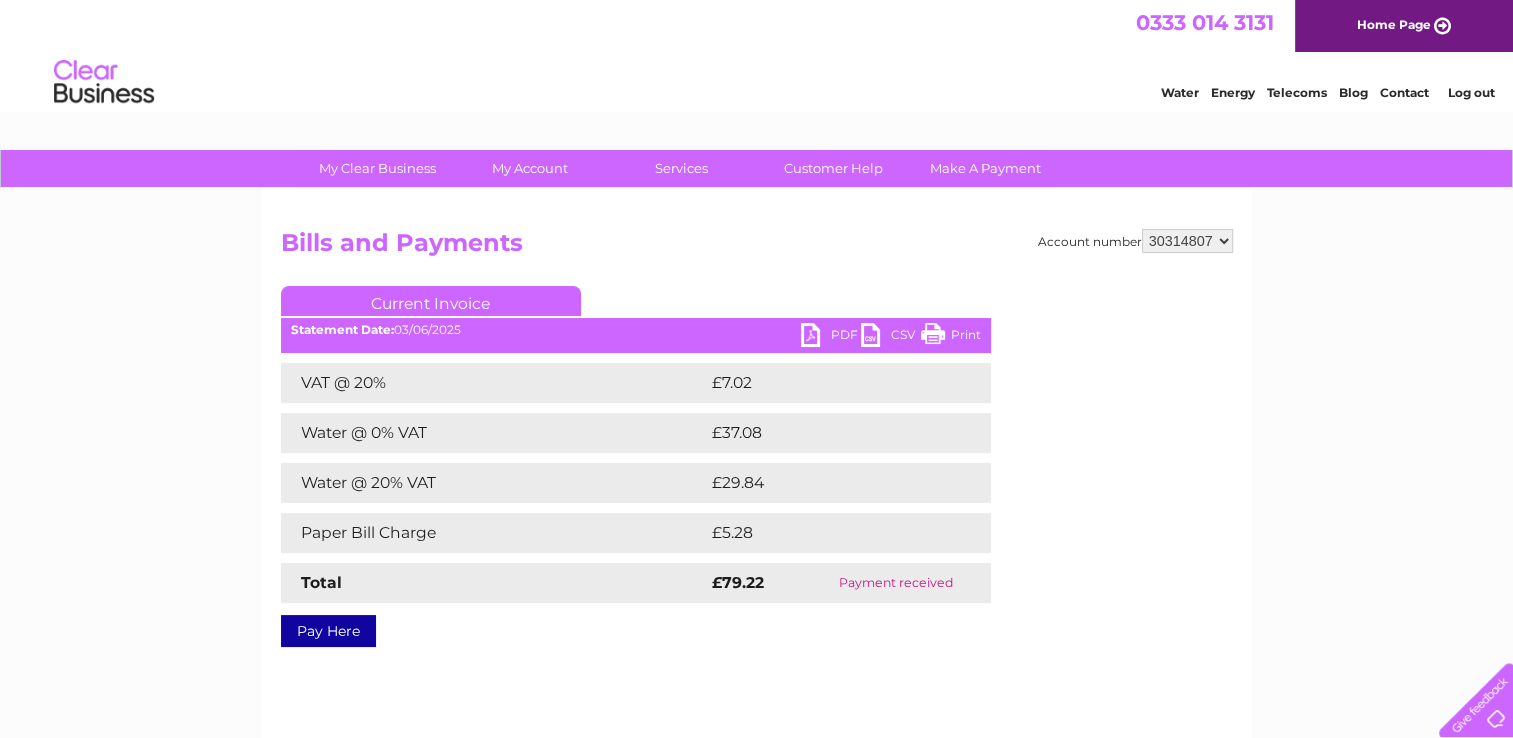 scroll, scrollTop: 0, scrollLeft: 0, axis: both 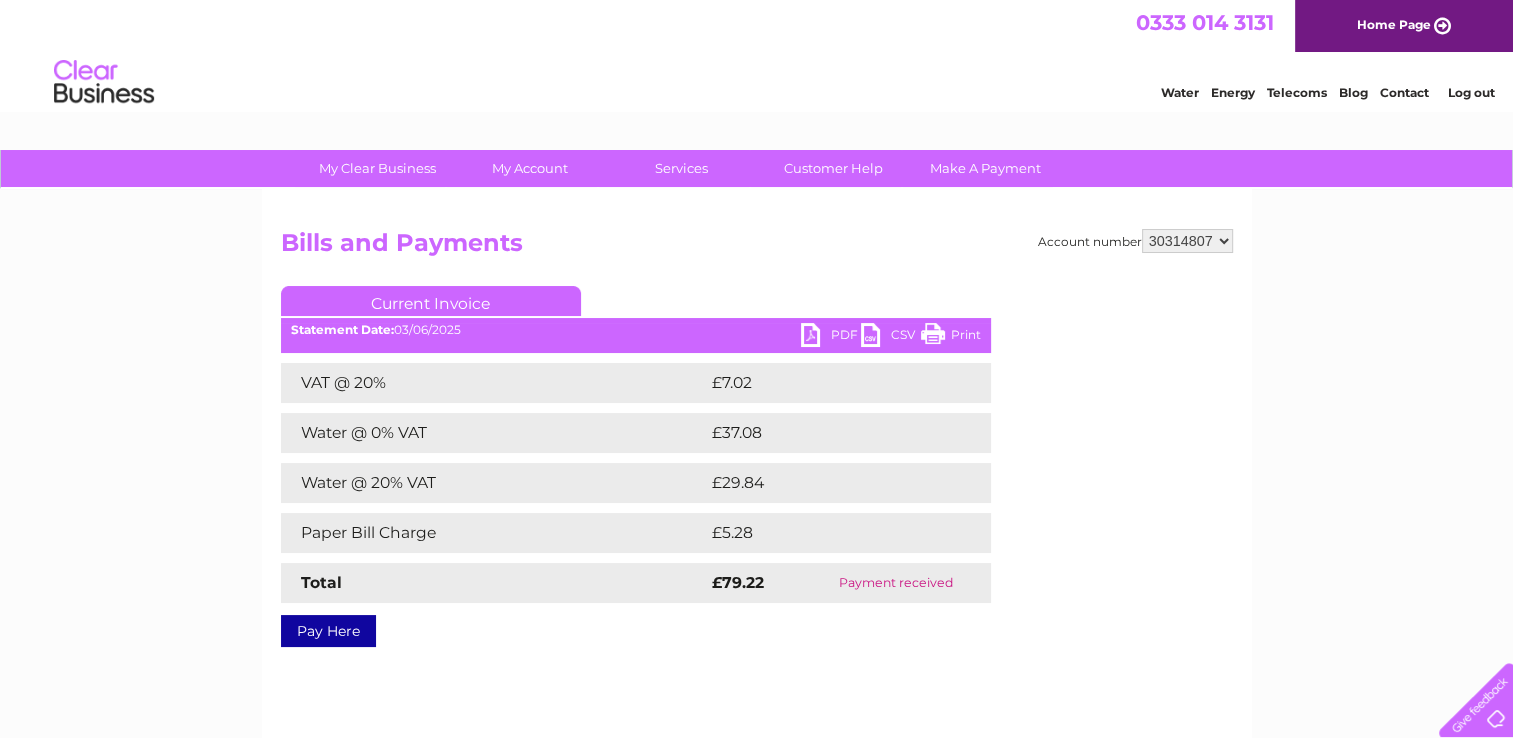 click on "Print" at bounding box center [951, 337] 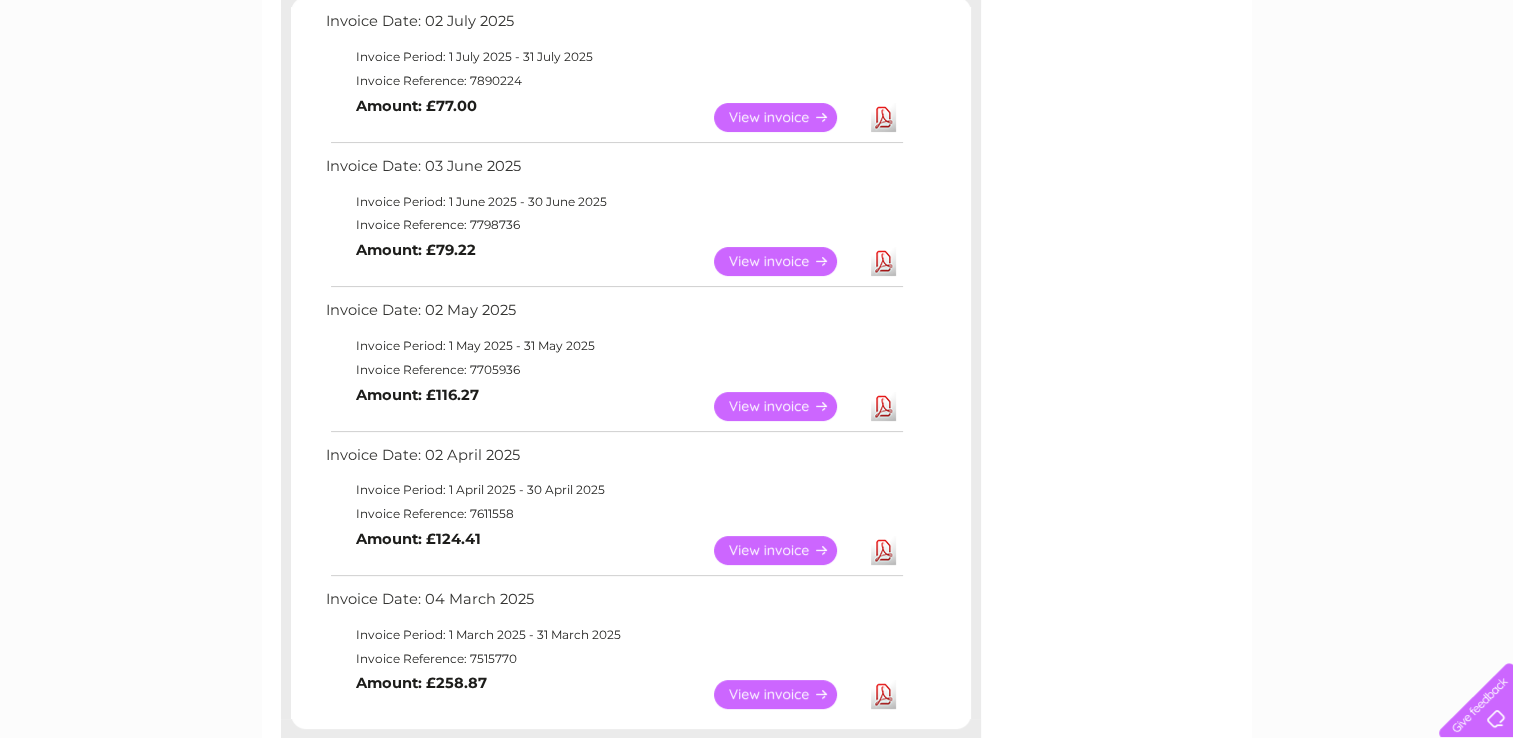 scroll, scrollTop: 402, scrollLeft: 0, axis: vertical 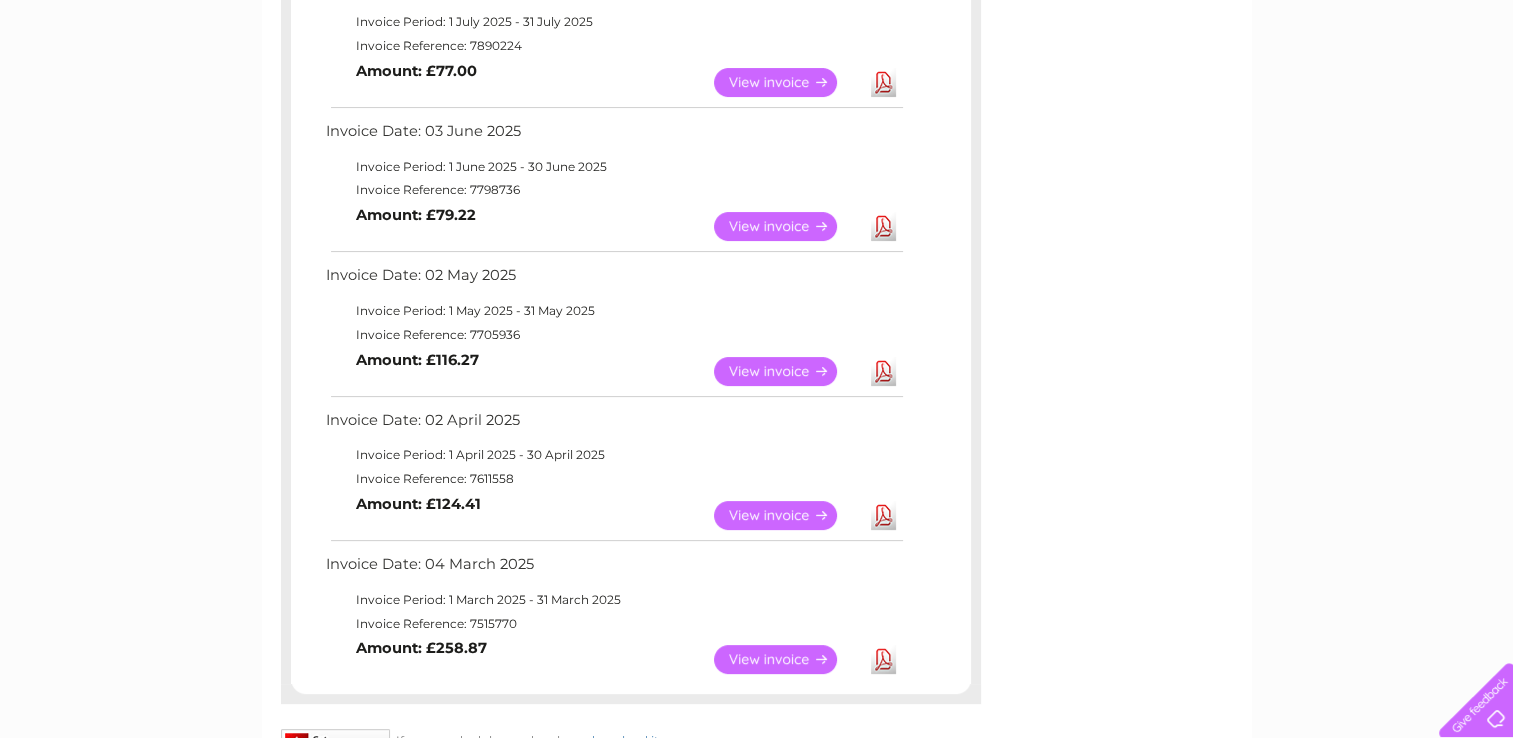 click on "View" at bounding box center (787, 371) 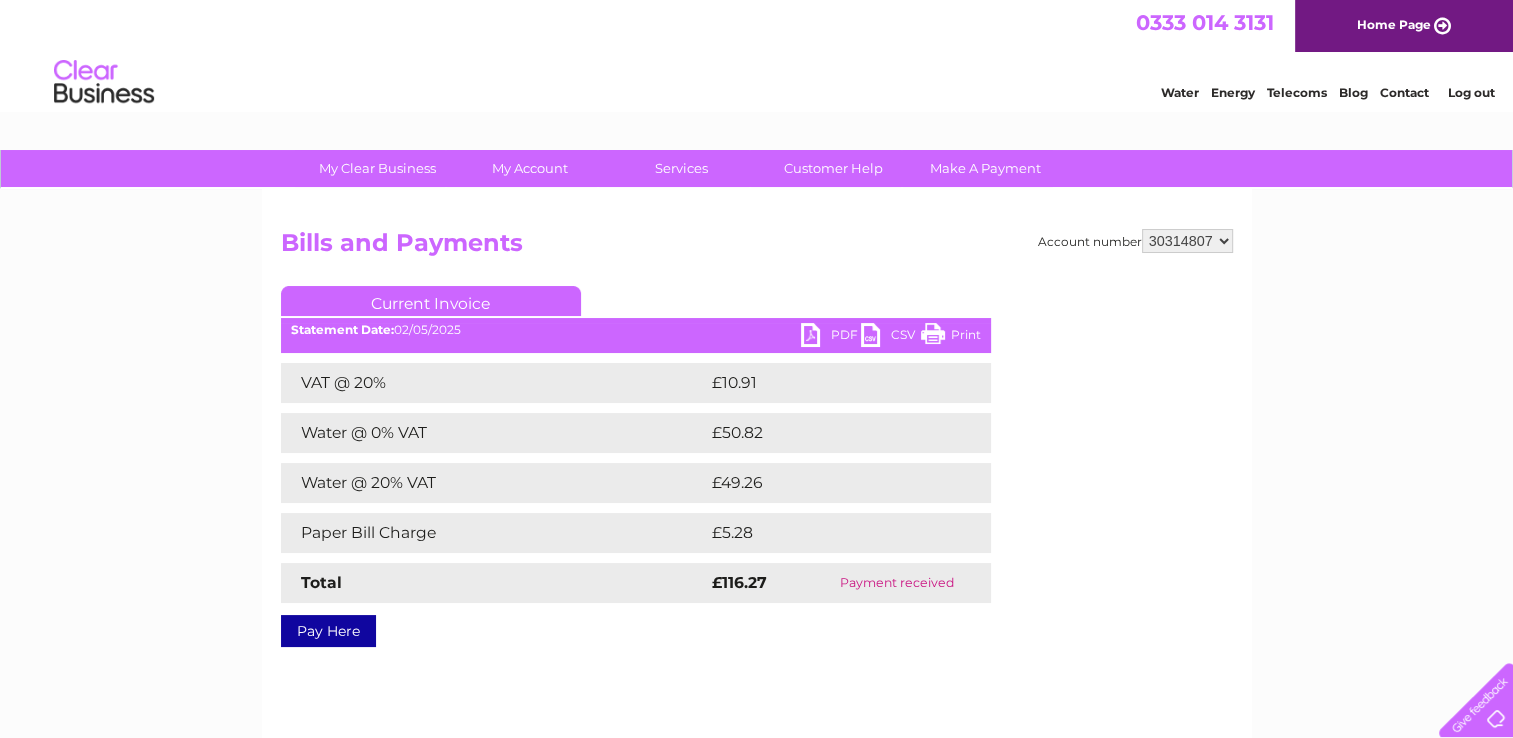 scroll, scrollTop: 0, scrollLeft: 0, axis: both 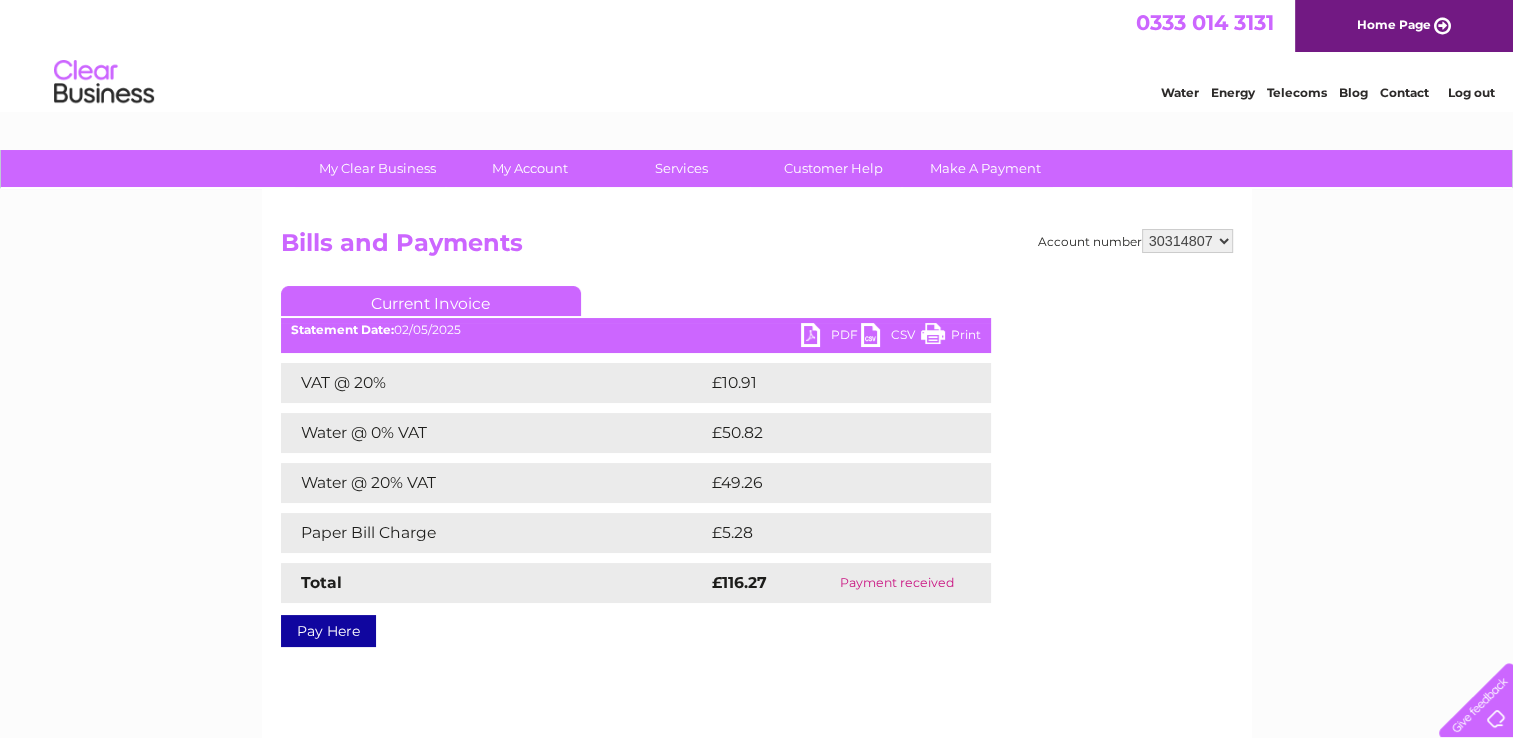 click on "Print" at bounding box center [951, 337] 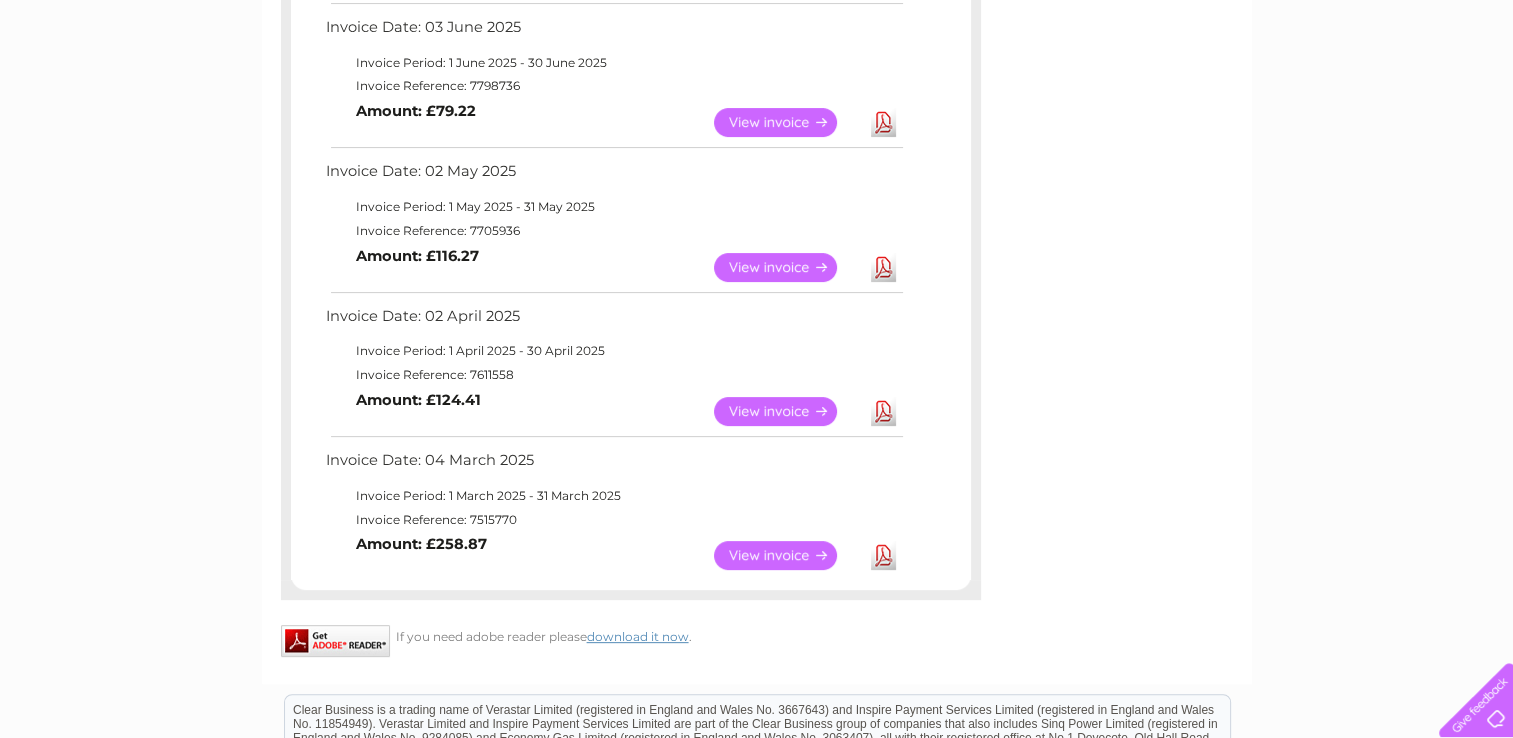scroll, scrollTop: 554, scrollLeft: 0, axis: vertical 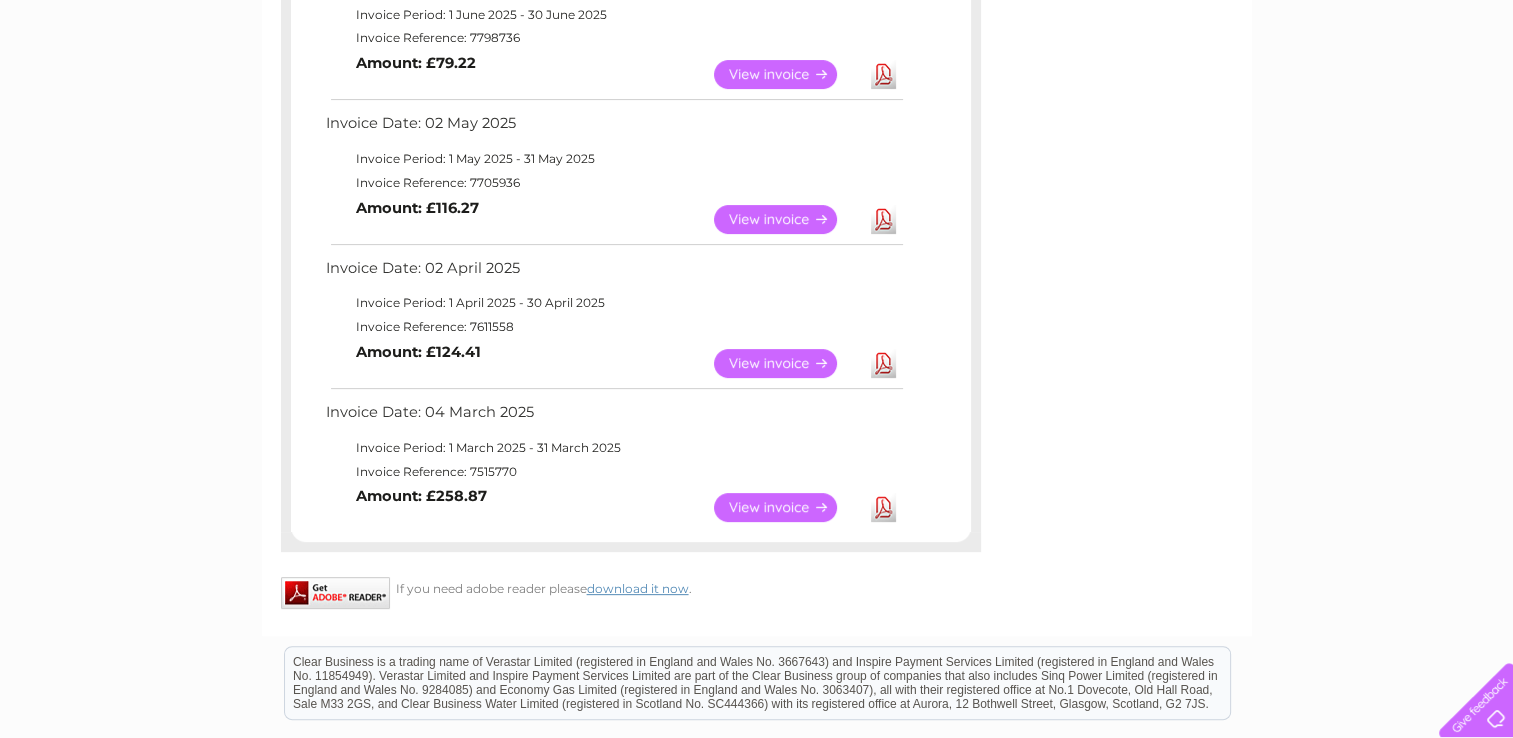 click on "View" at bounding box center (787, 363) 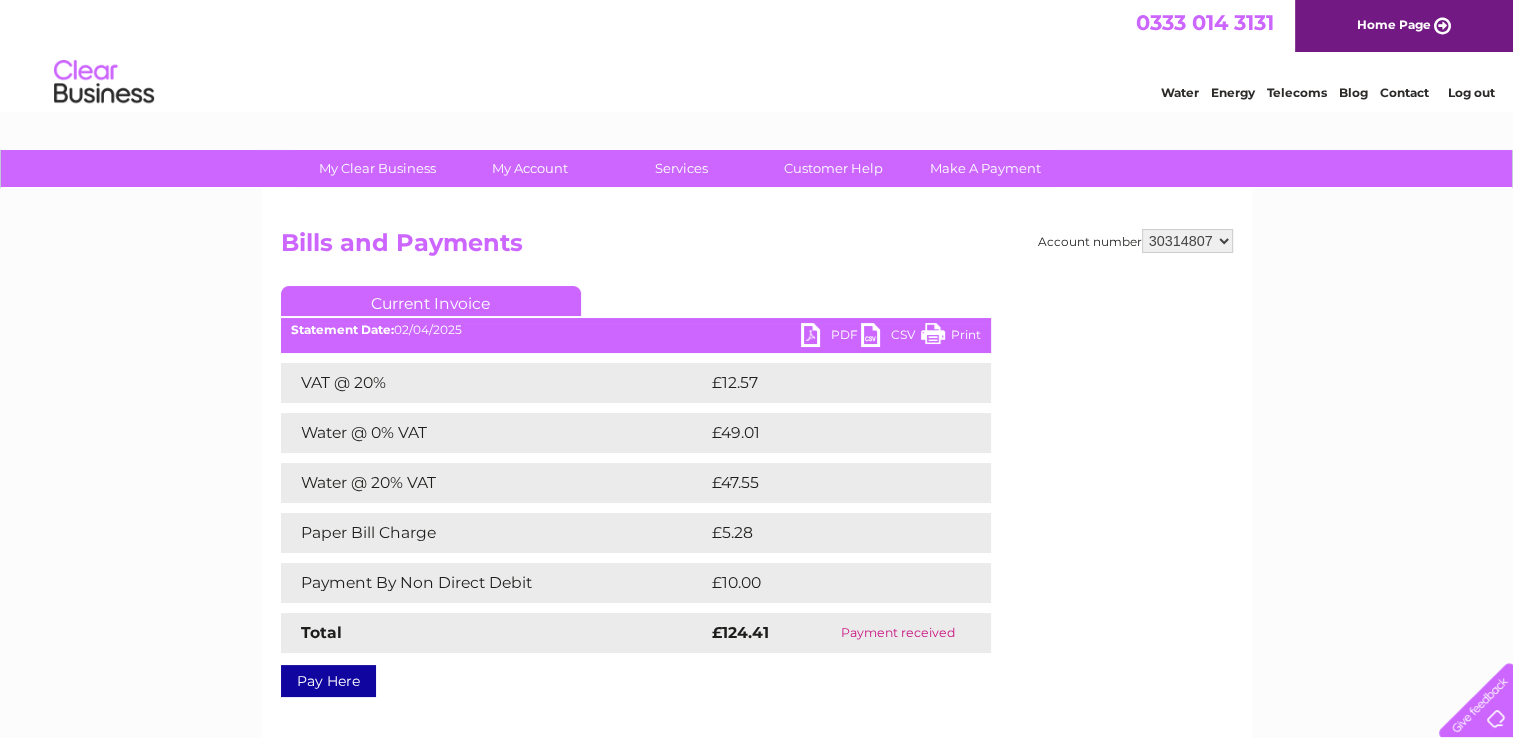 scroll, scrollTop: 0, scrollLeft: 0, axis: both 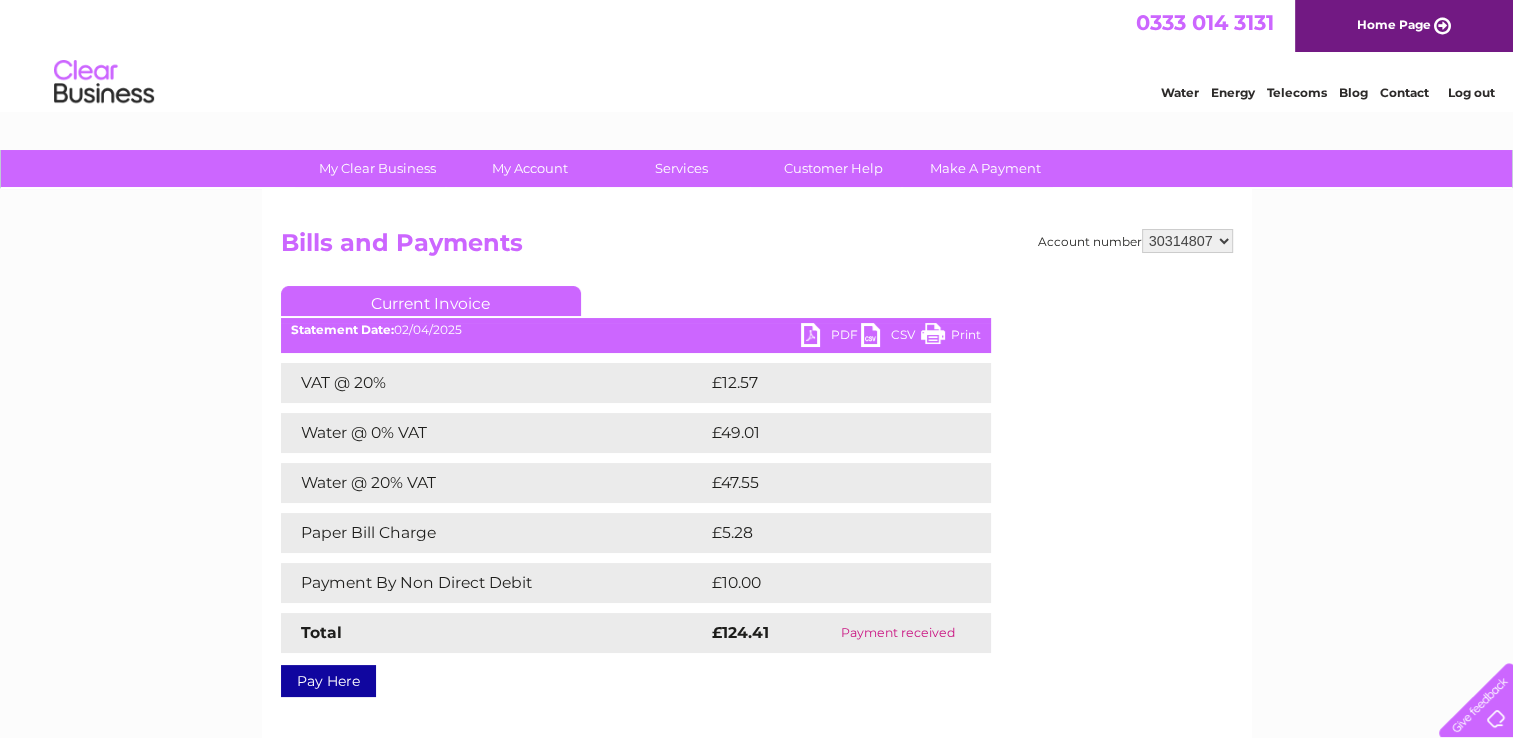 click on "Print" at bounding box center [951, 337] 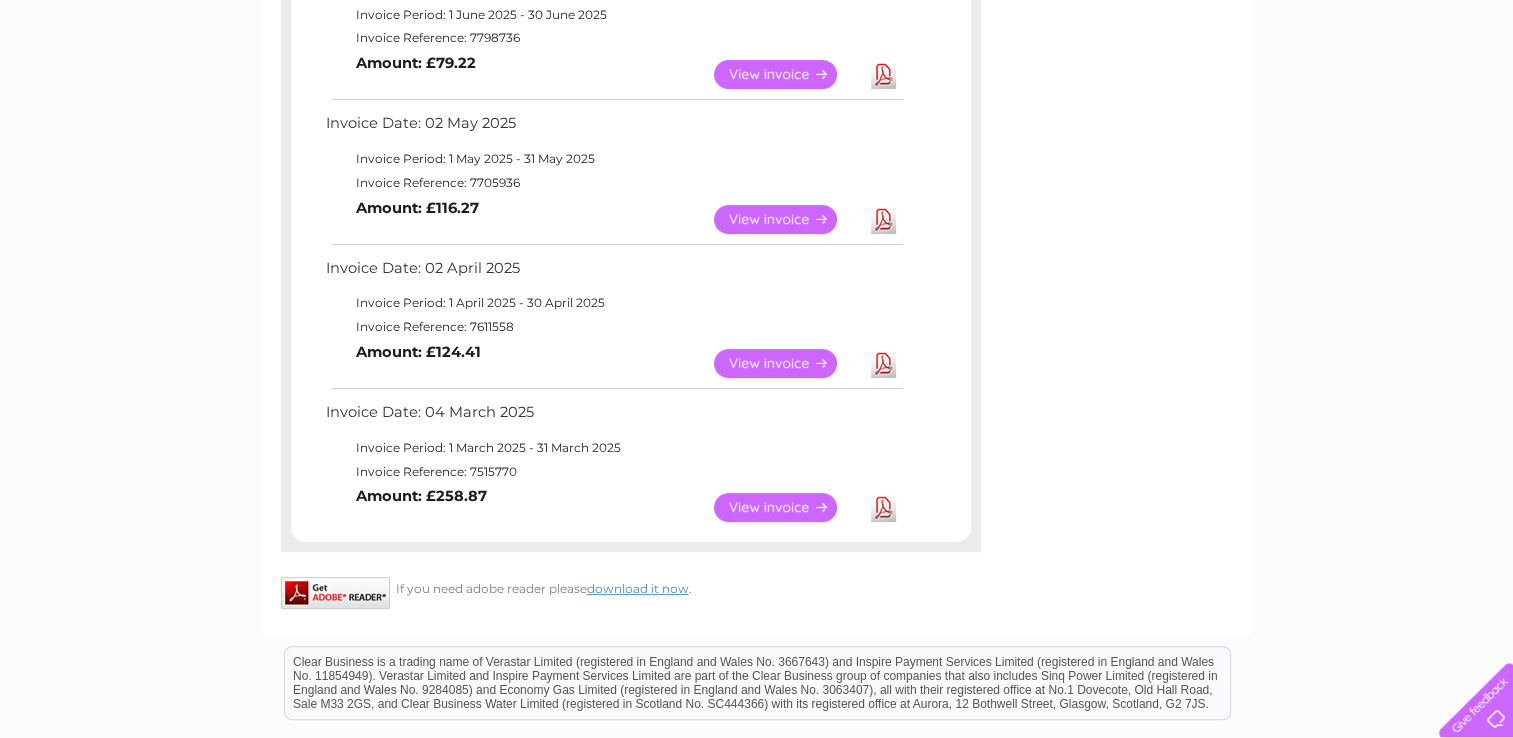 scroll, scrollTop: 0, scrollLeft: 0, axis: both 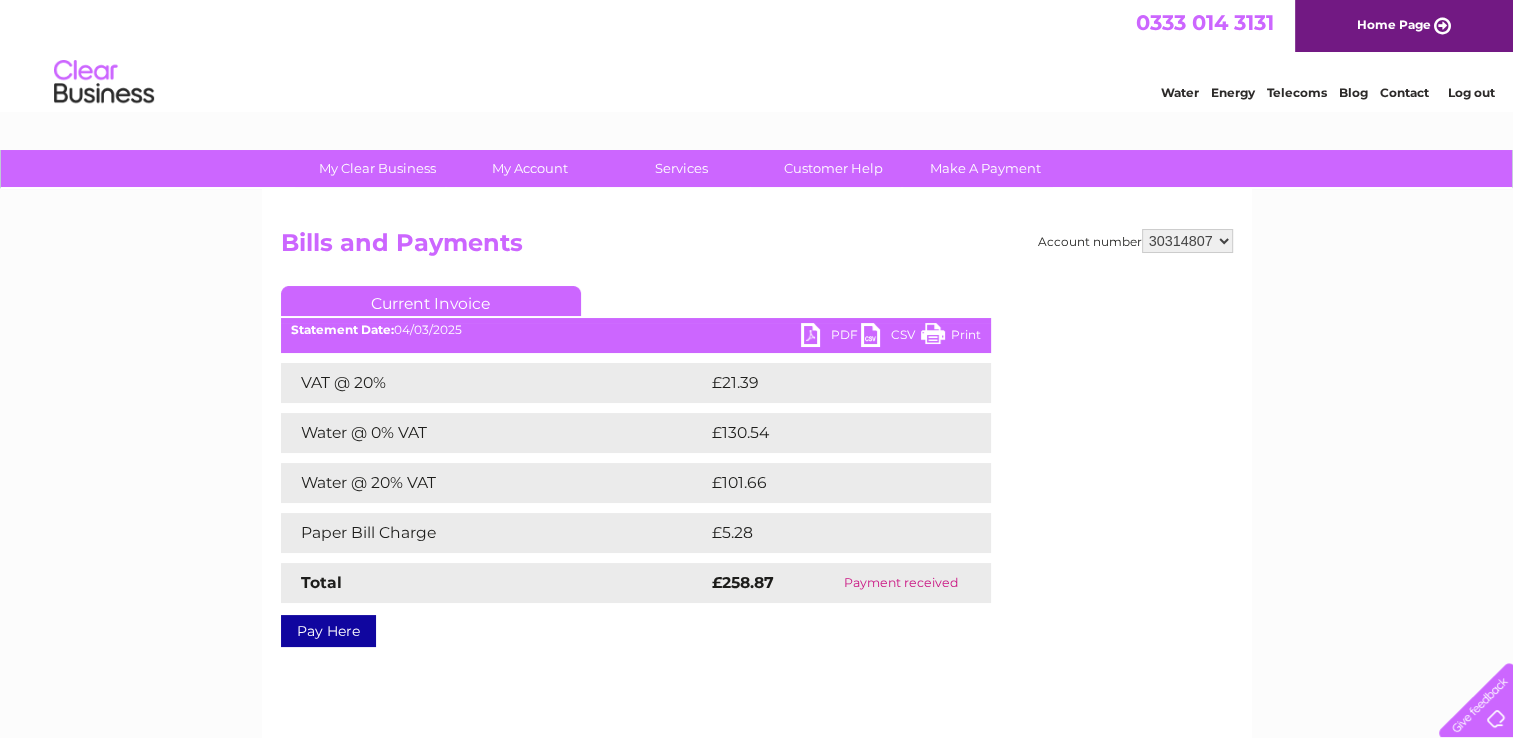 click on "Print" at bounding box center (951, 337) 